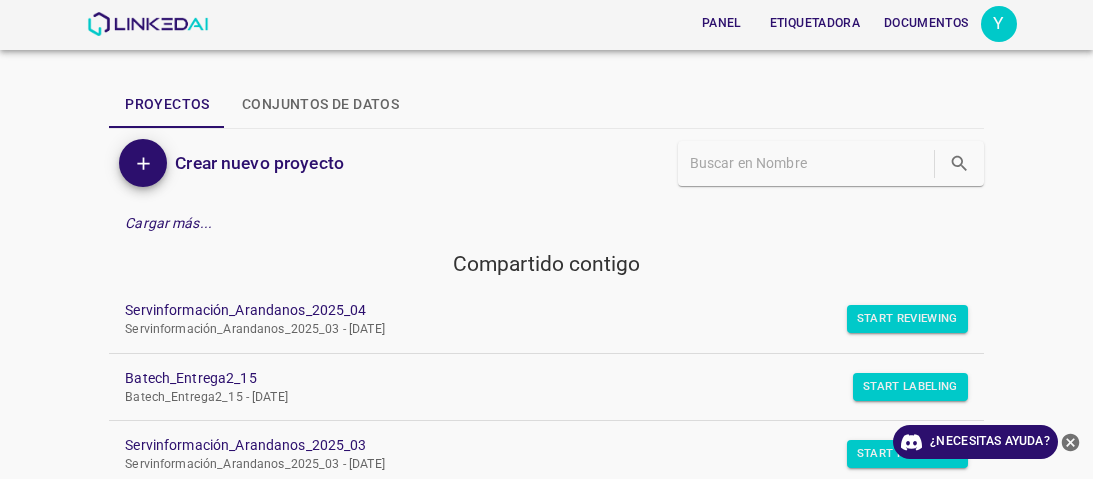scroll, scrollTop: 0, scrollLeft: 0, axis: both 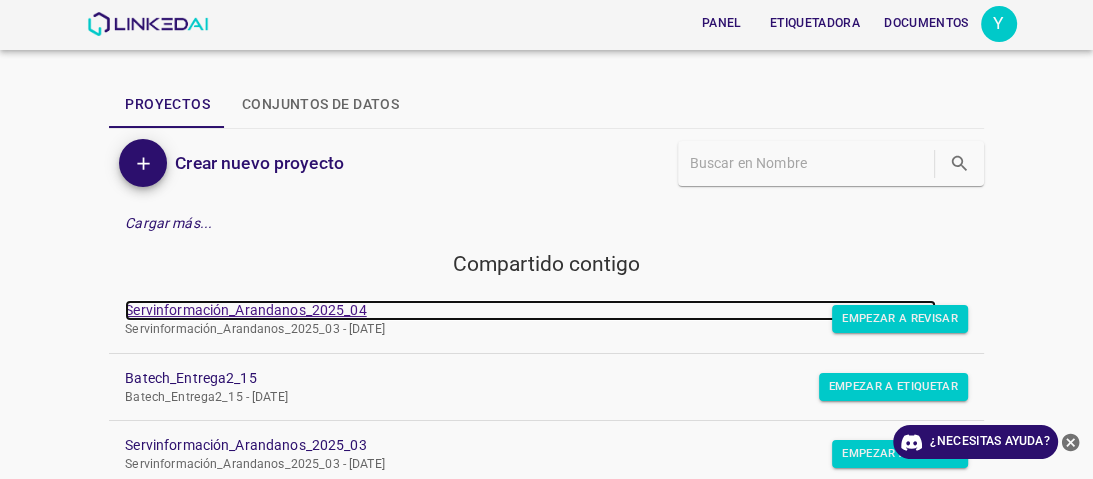 click on "Servinformación_Arandanos_2025_04" at bounding box center [245, 310] 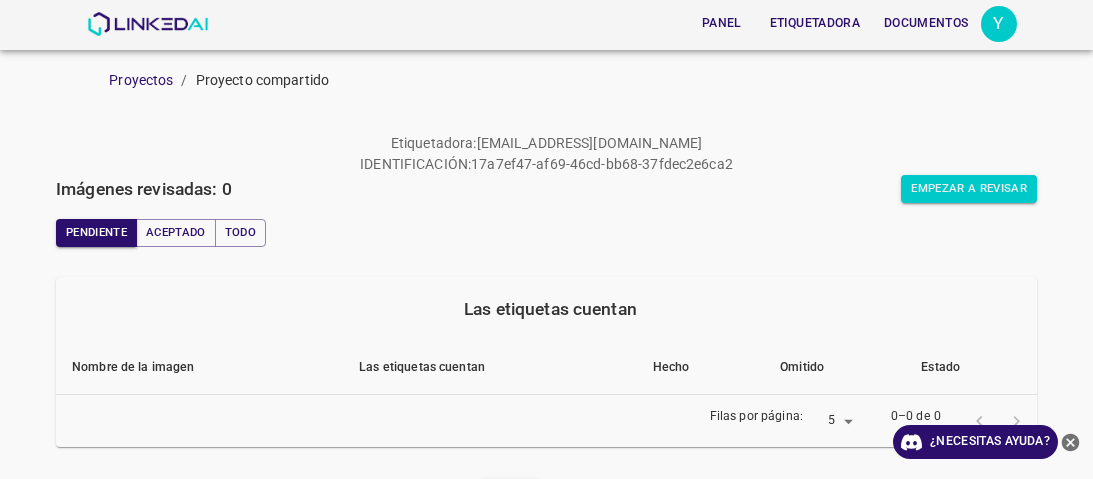 scroll, scrollTop: 0, scrollLeft: 0, axis: both 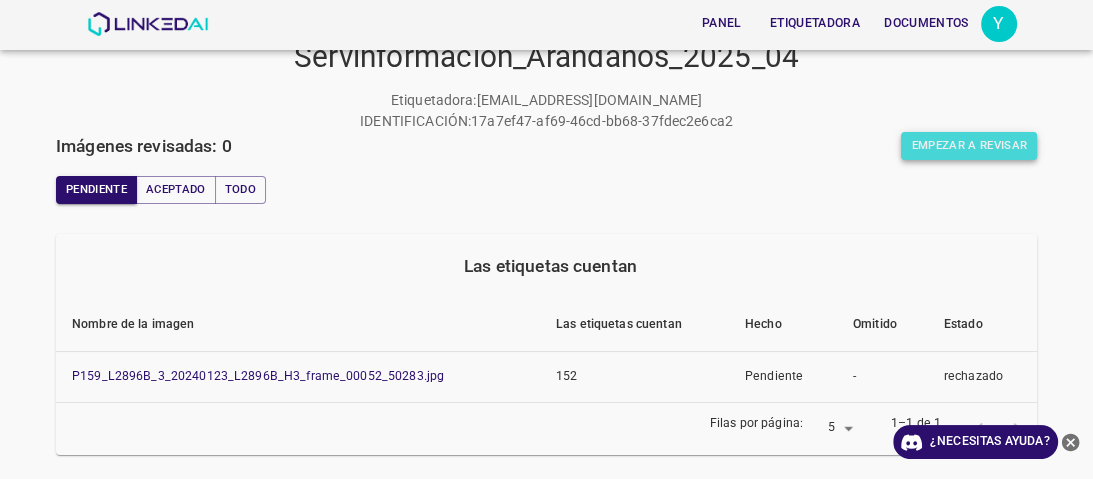 click on "Empezar a revisar" at bounding box center (969, 145) 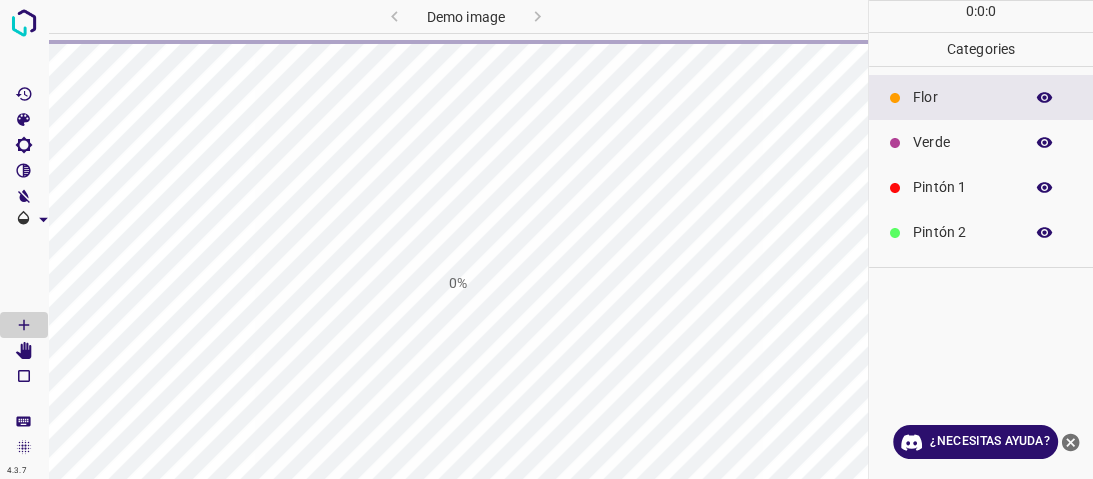 scroll, scrollTop: 0, scrollLeft: 0, axis: both 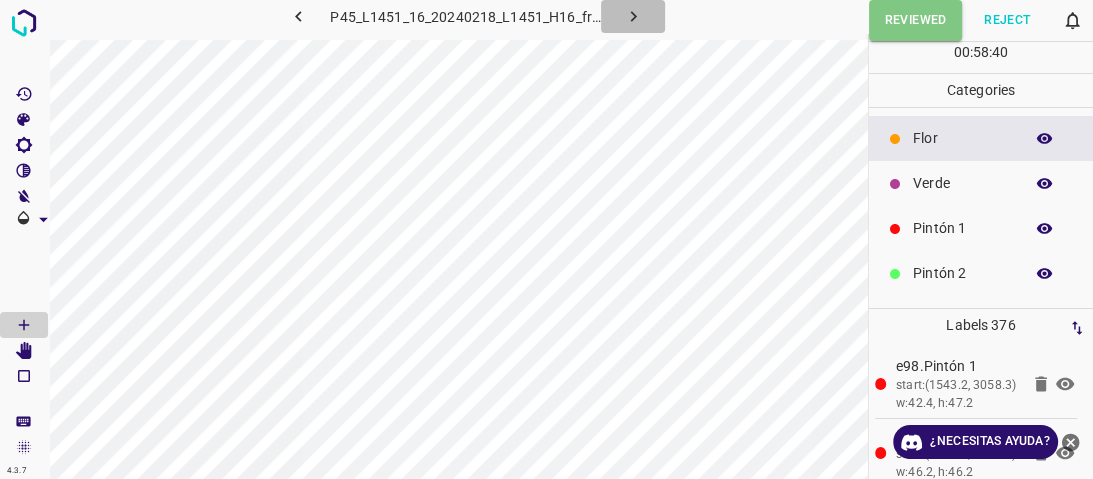click 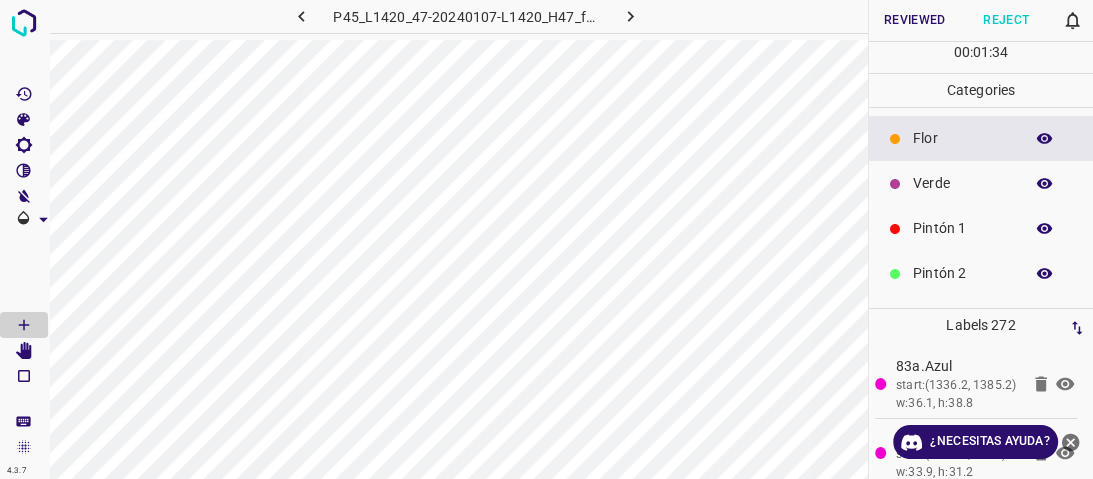 click on "Pintón 1" at bounding box center (963, 228) 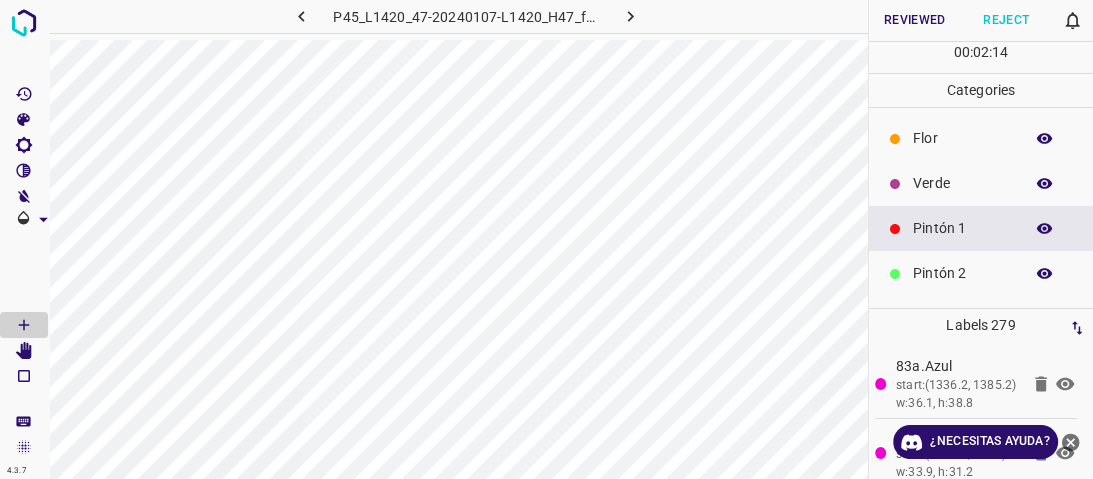 drag, startPoint x: 916, startPoint y: 177, endPoint x: 898, endPoint y: 179, distance: 18.110771 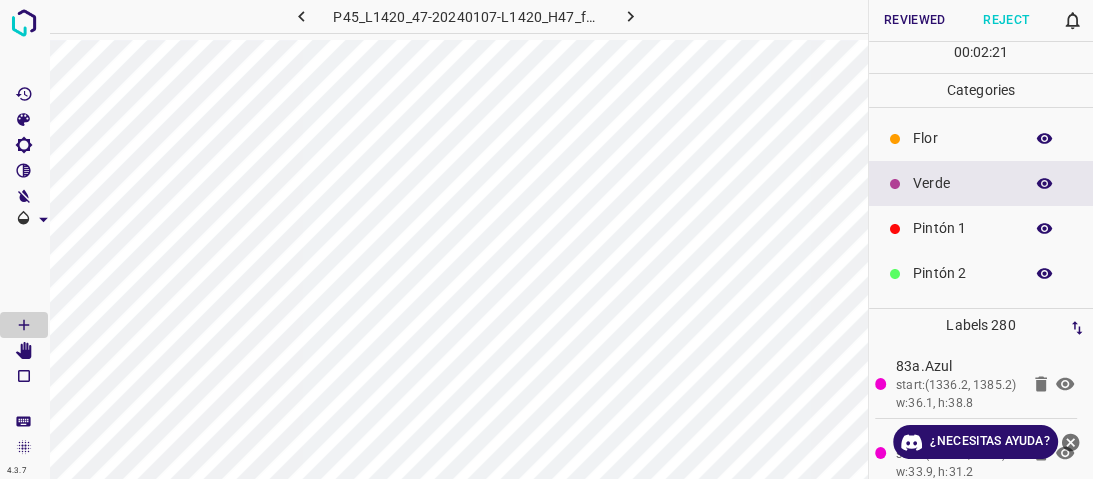 click 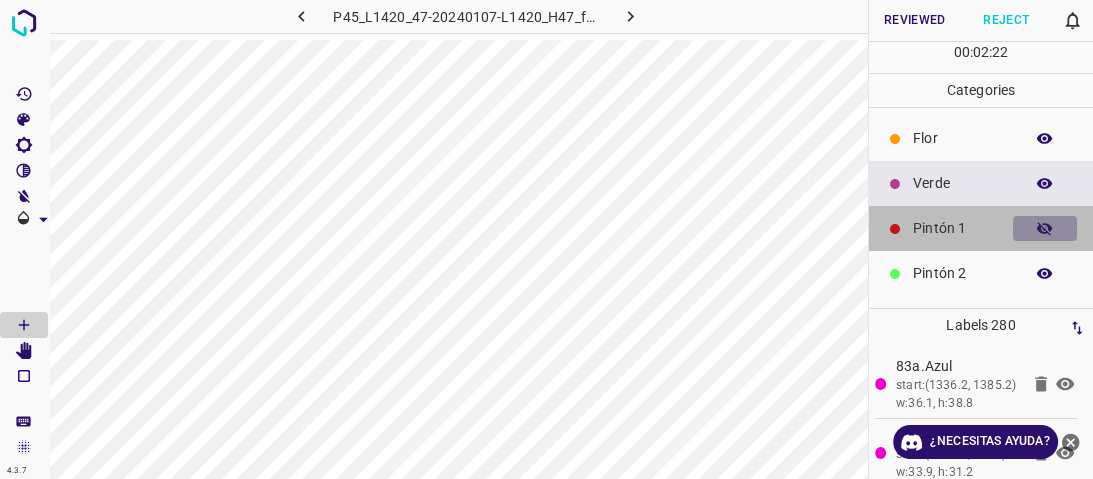 click 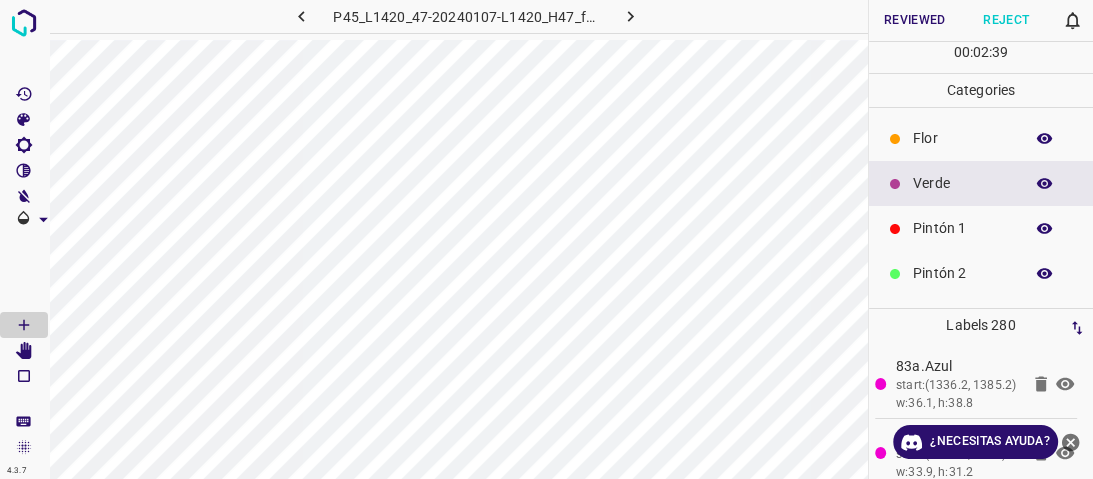 scroll, scrollTop: 176, scrollLeft: 0, axis: vertical 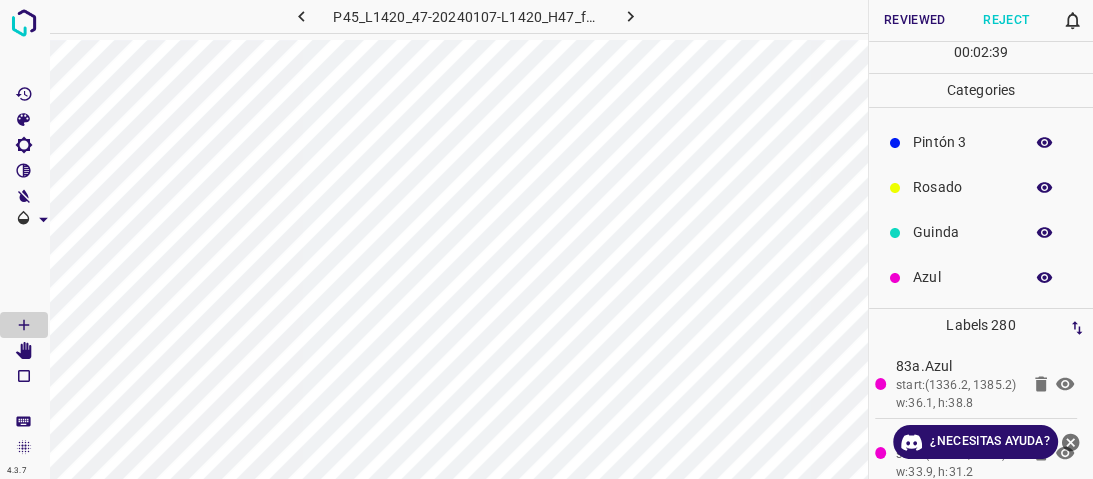 click 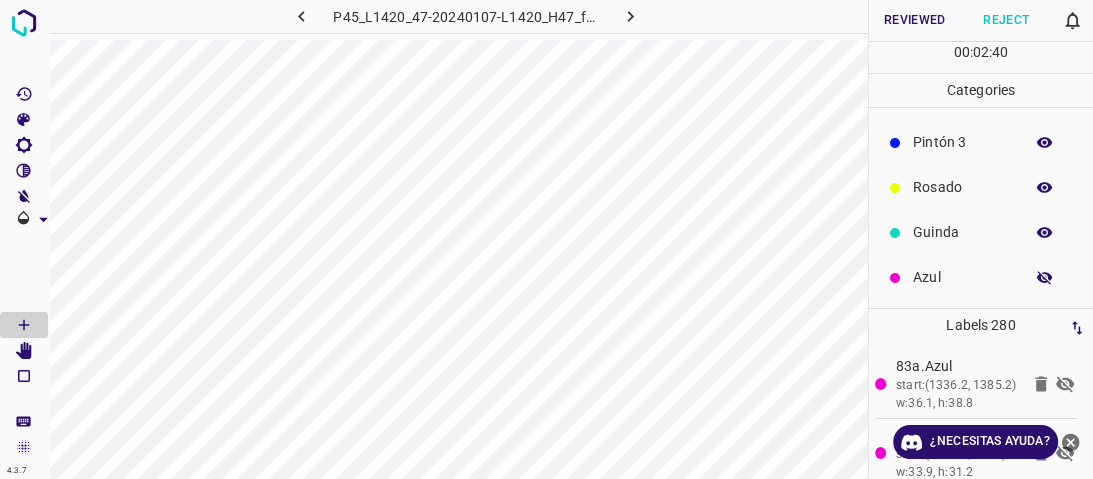 click 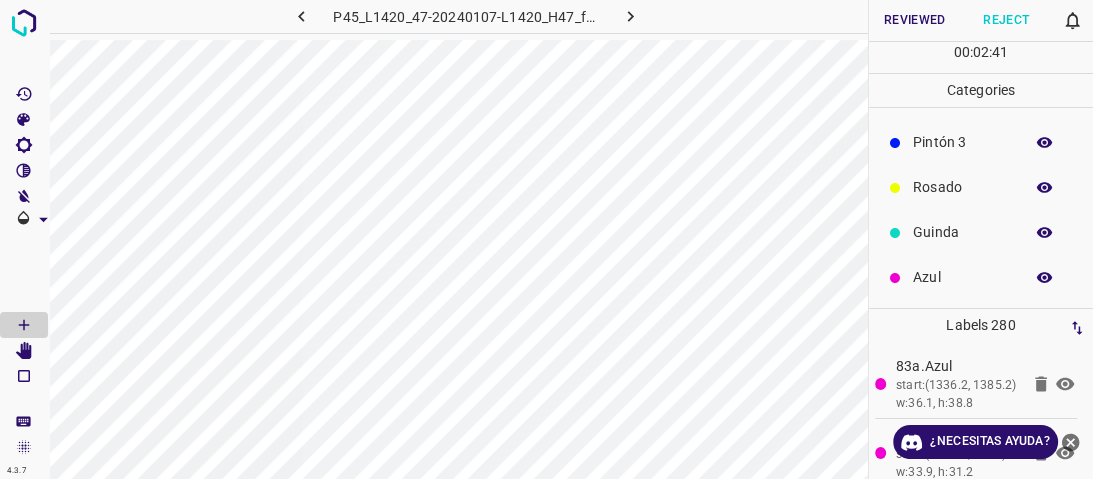 click 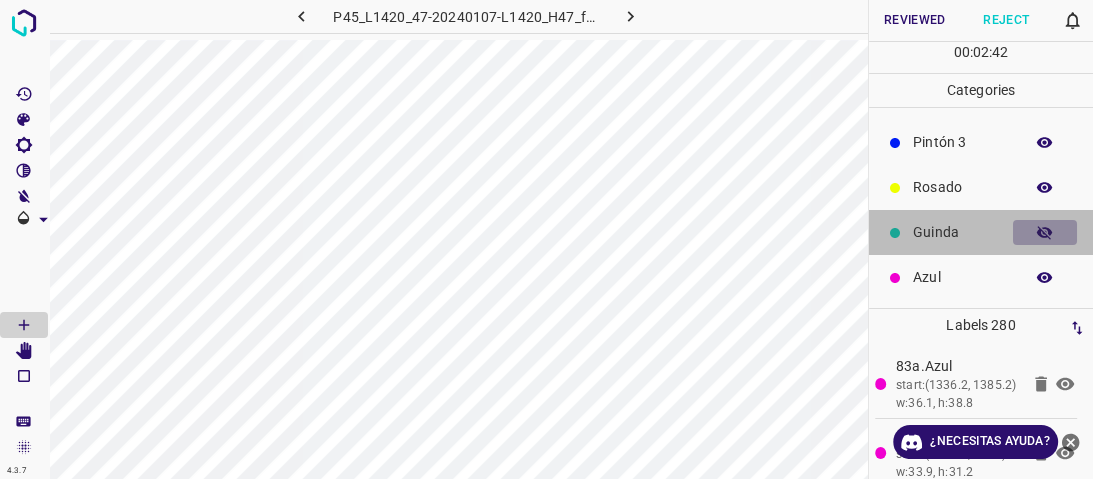 click 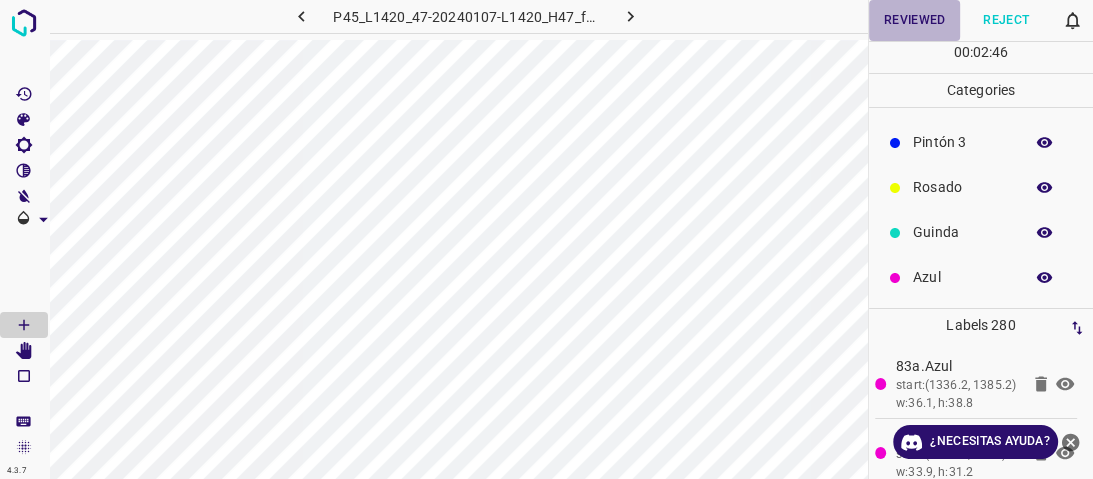 click on "Reviewed" at bounding box center [915, 20] 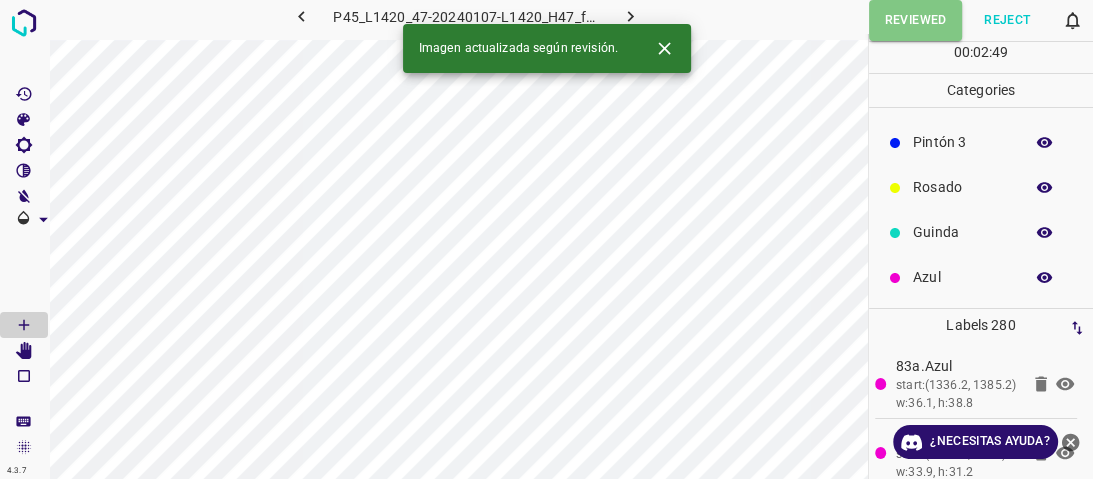 click 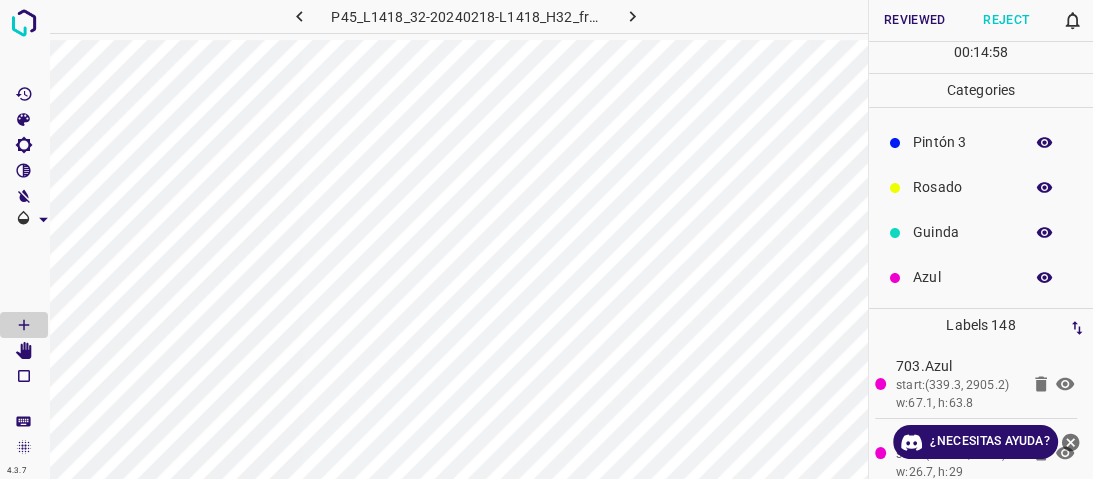 click at bounding box center [1045, 188] 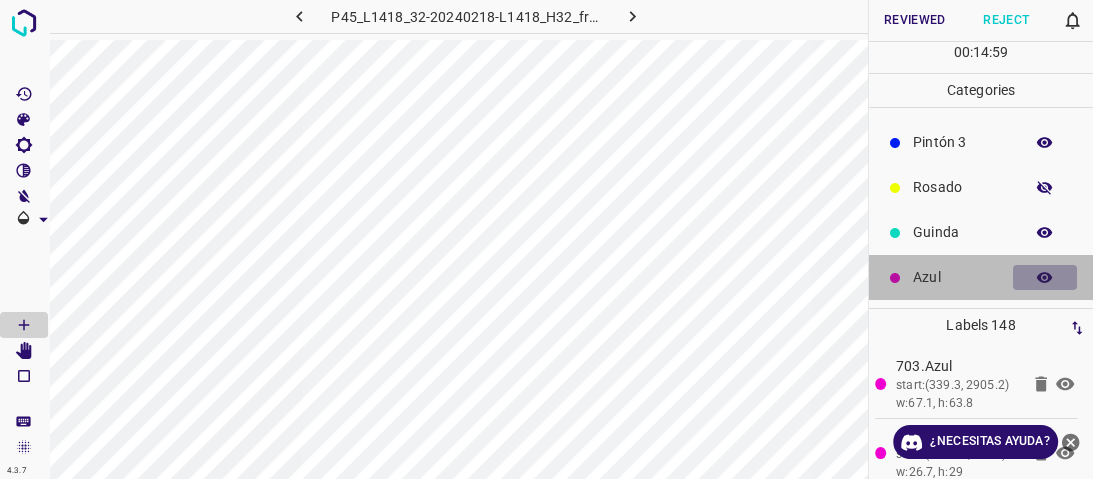 click 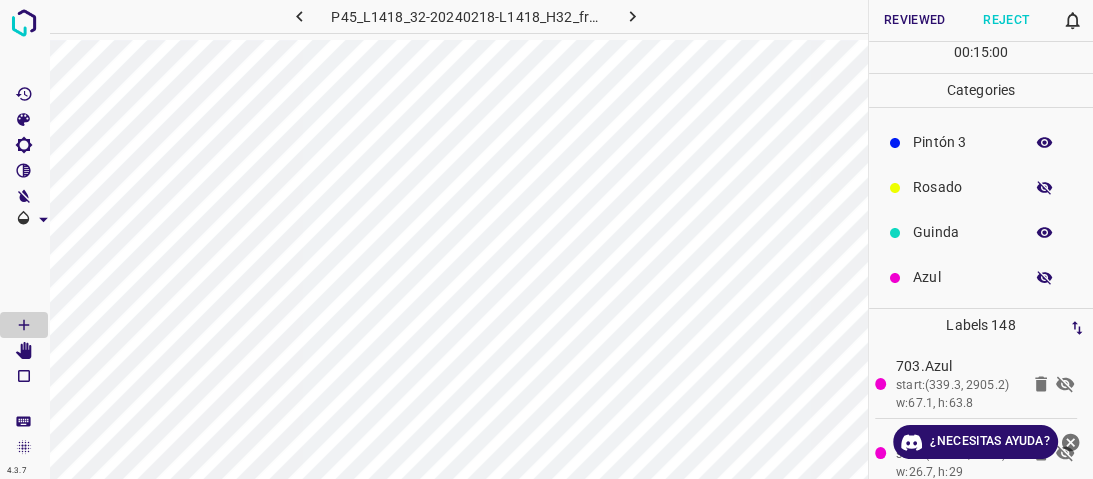 click 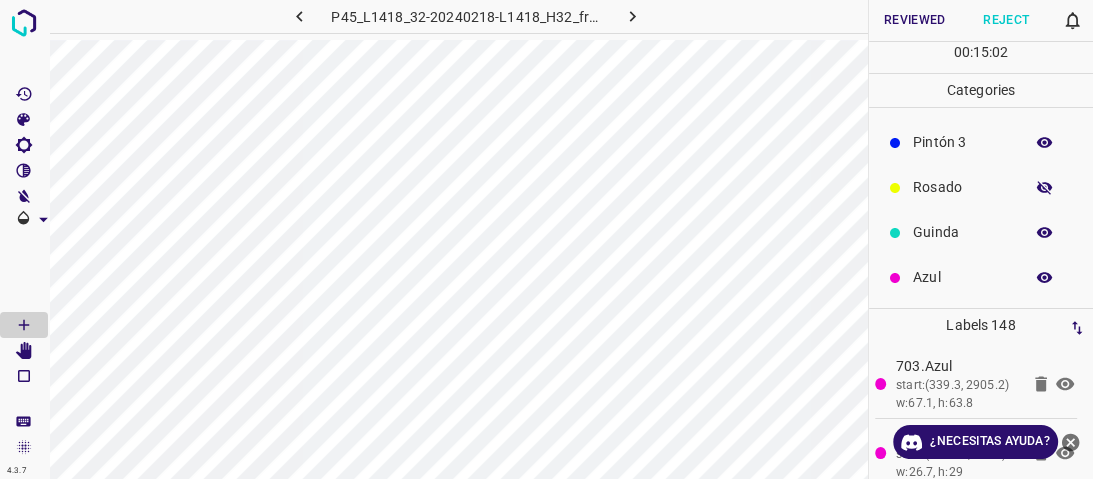 click 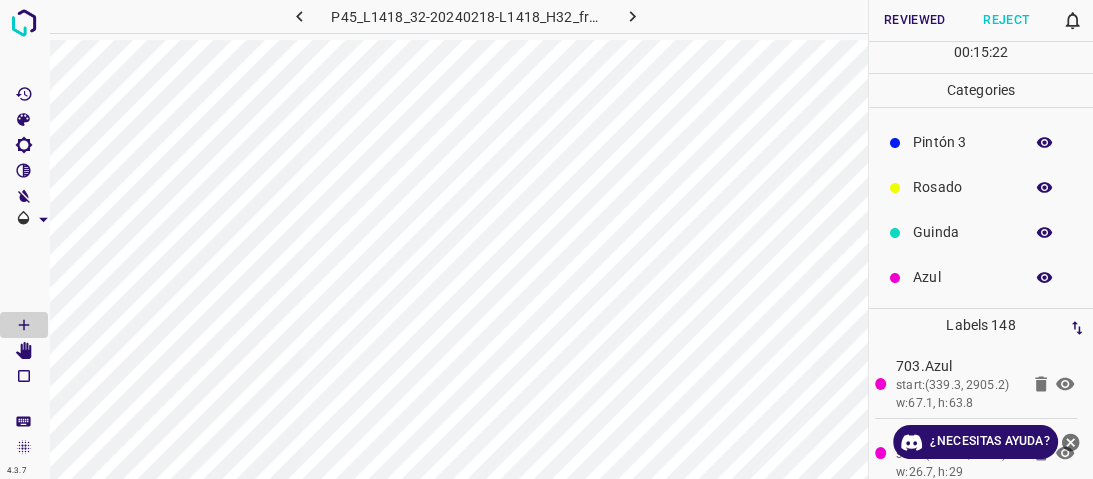 click 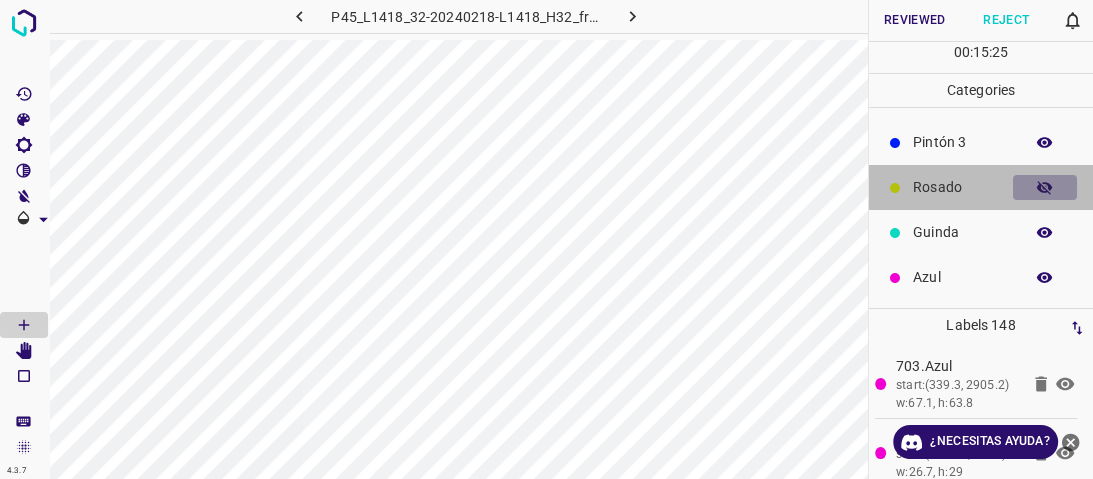 click 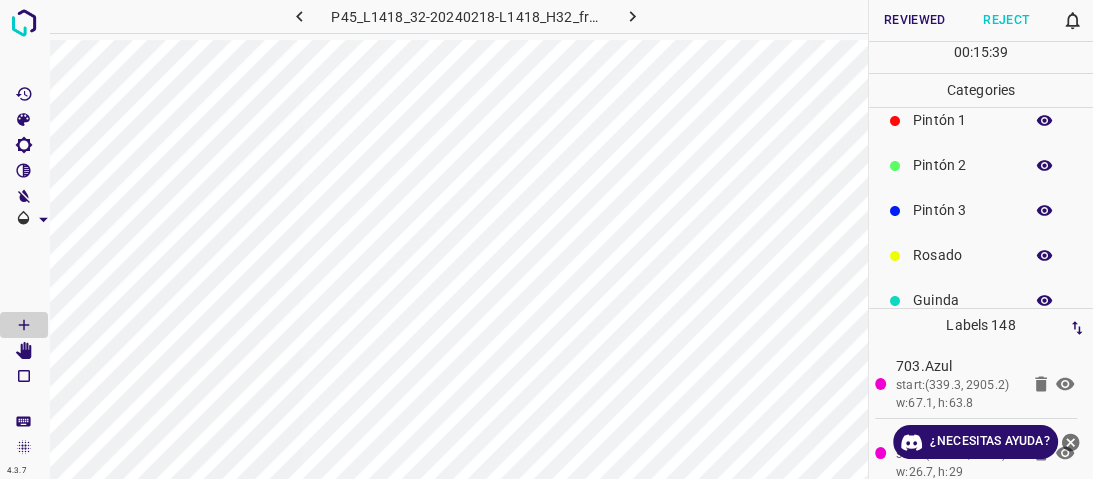 scroll, scrollTop: 0, scrollLeft: 0, axis: both 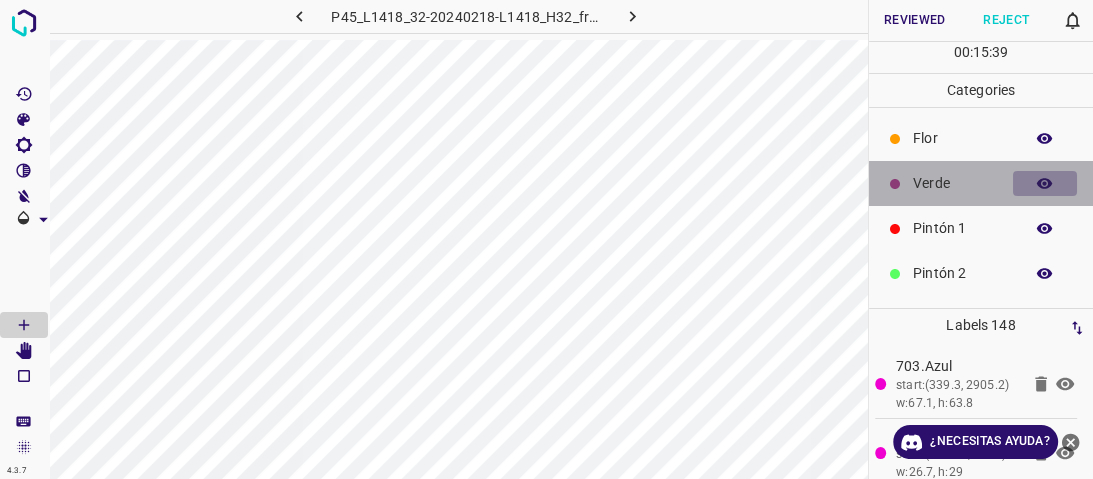 click 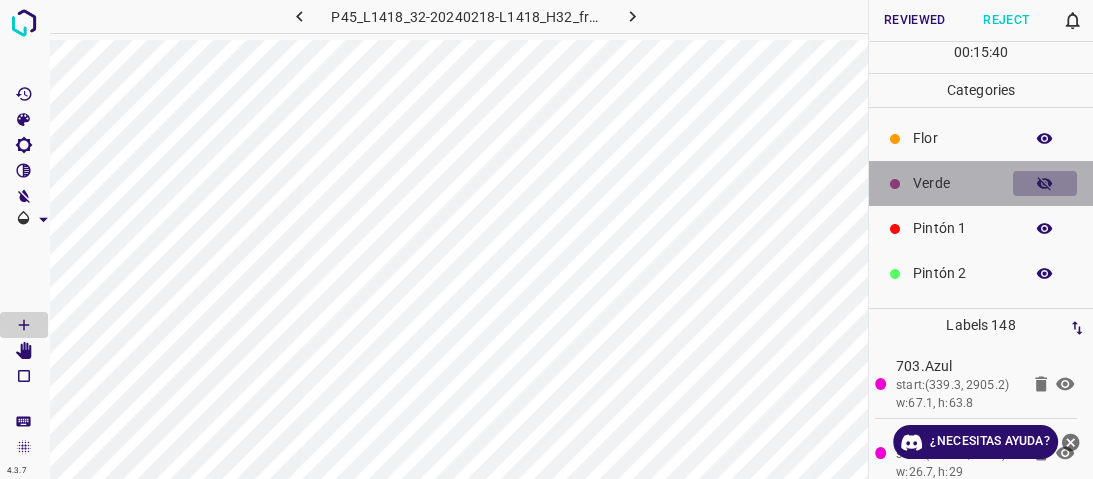 click 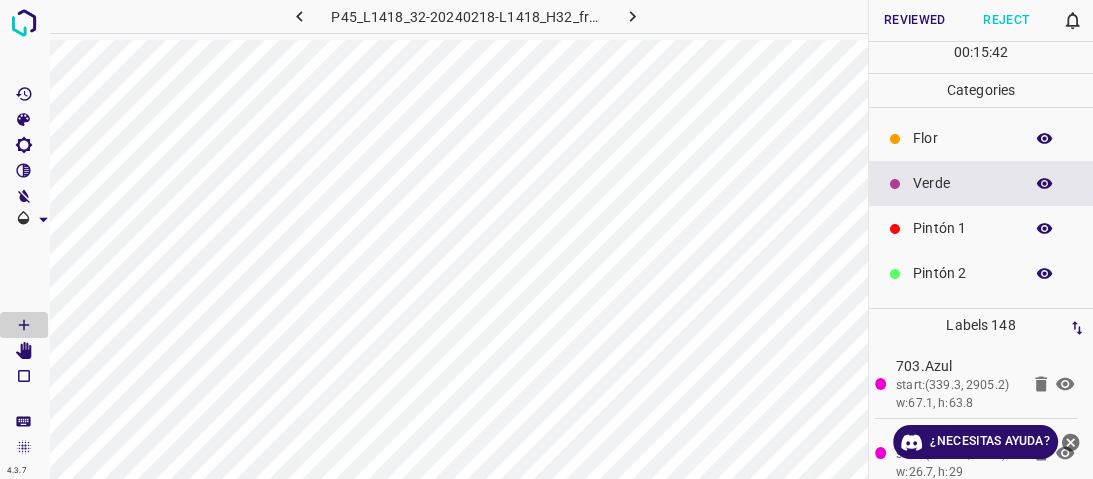 scroll, scrollTop: 176, scrollLeft: 0, axis: vertical 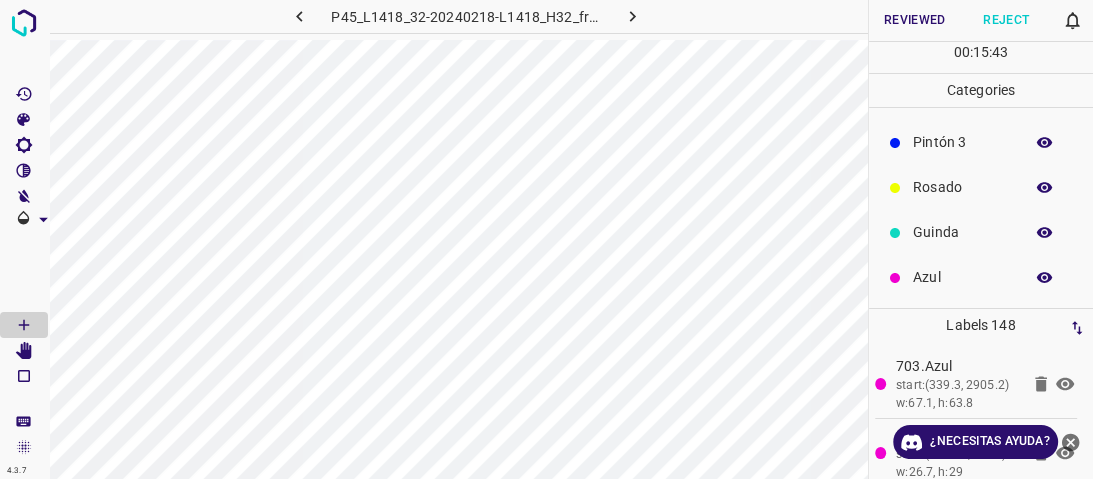 click 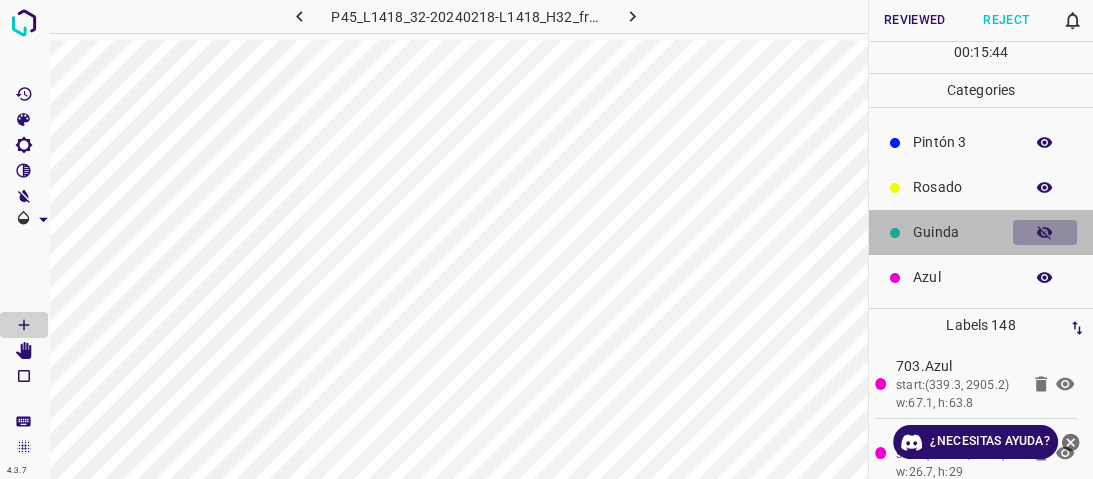 click 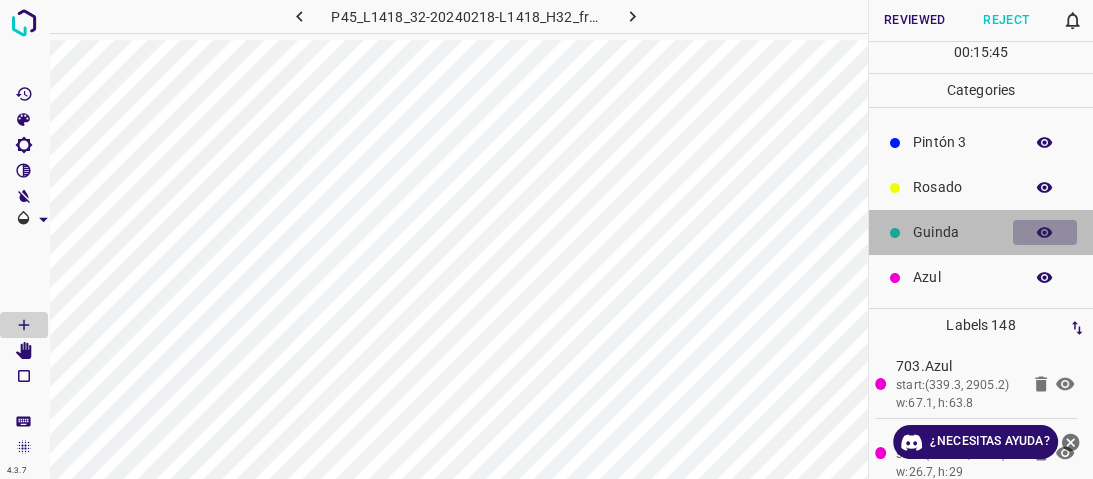 click at bounding box center [1045, 233] 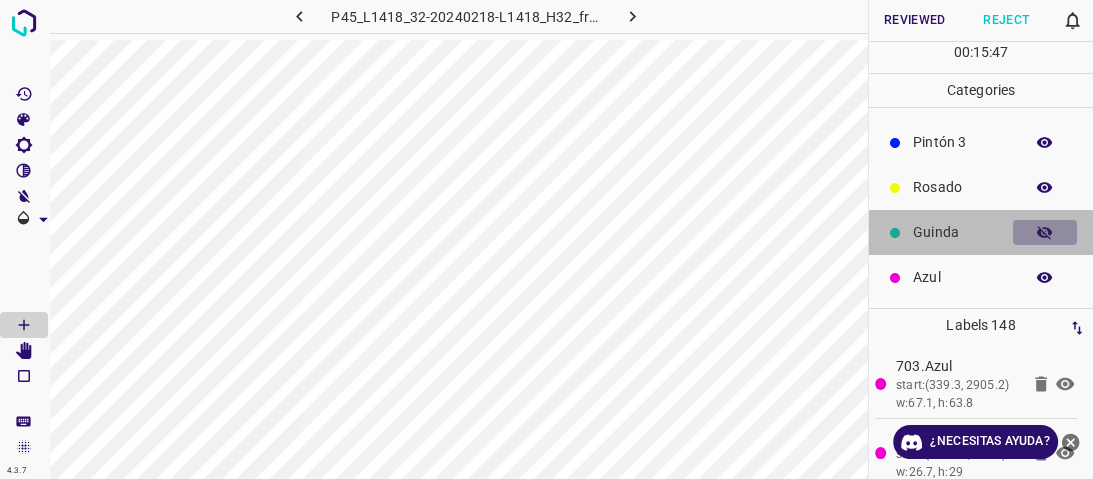 click at bounding box center (1045, 233) 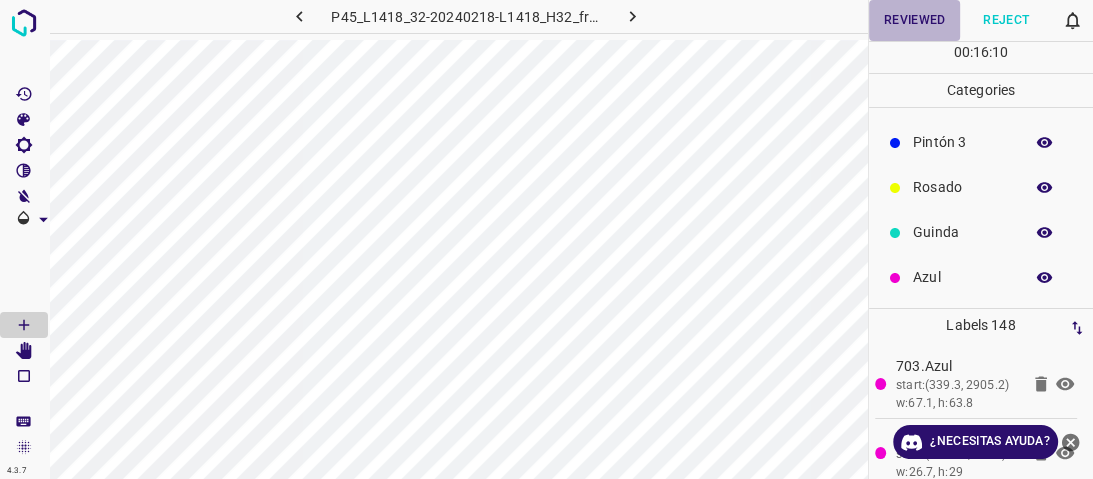 click on "Reviewed" at bounding box center [915, 20] 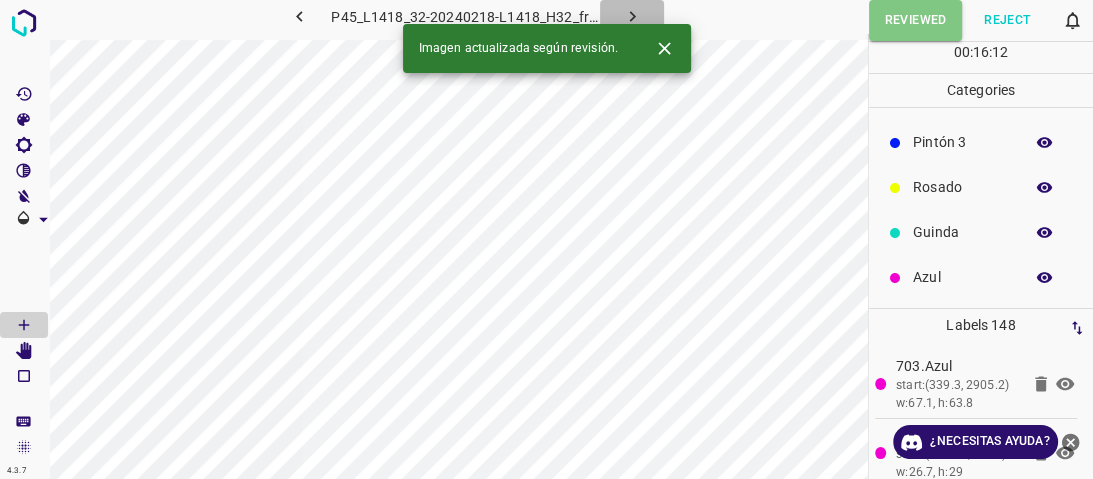 click 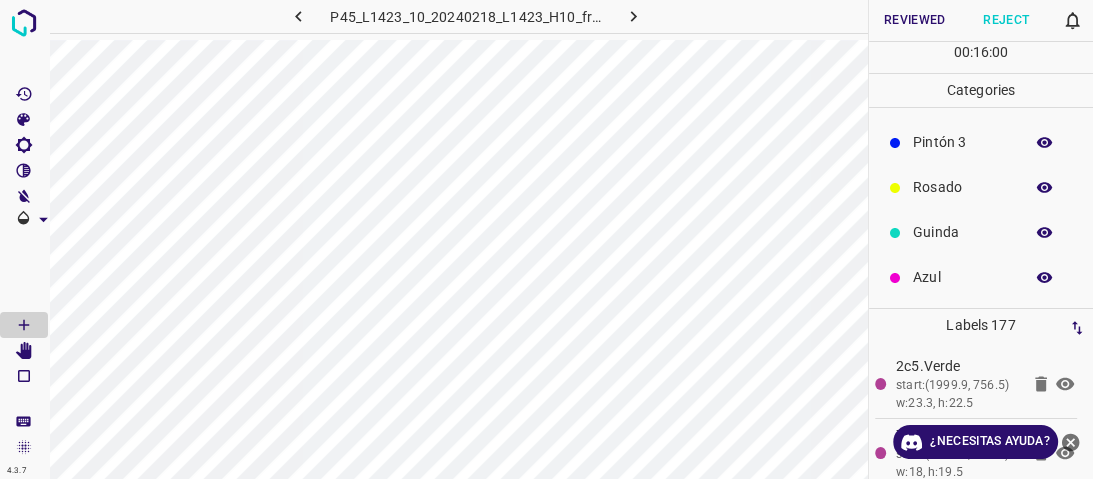 click 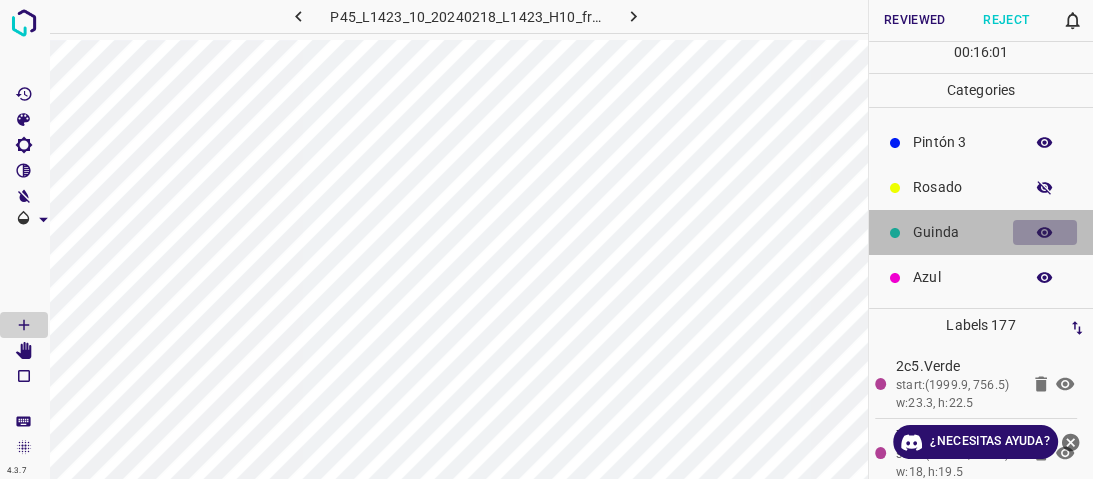click at bounding box center (1045, 233) 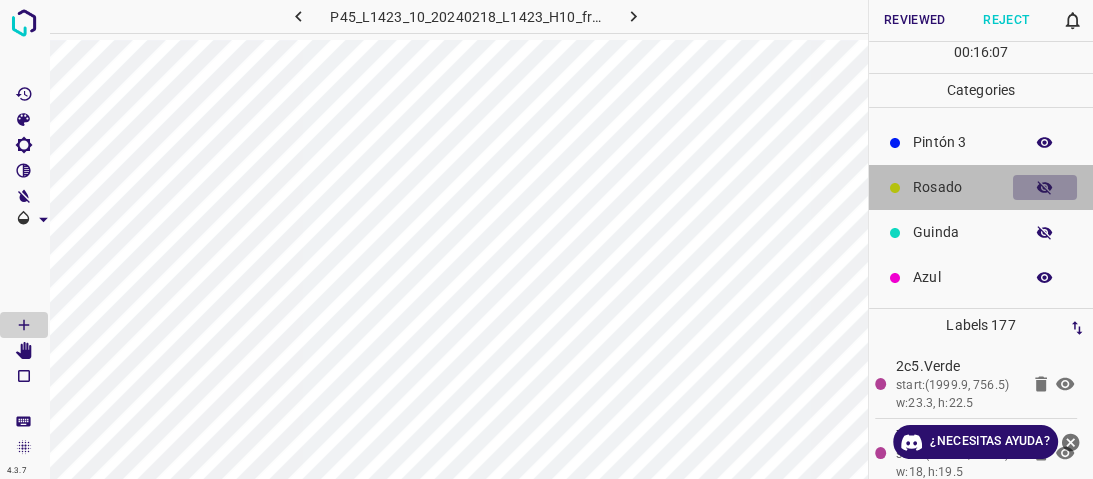 click 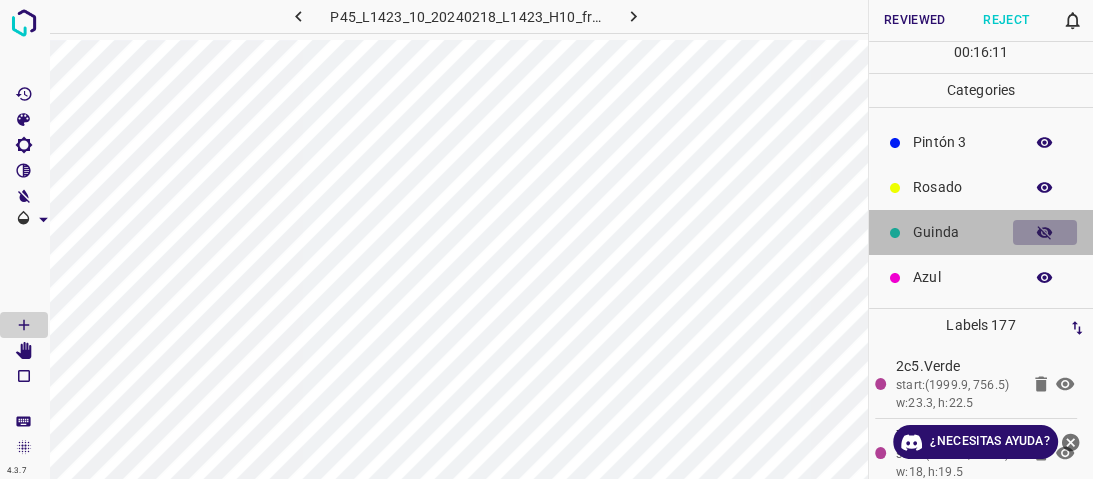 click at bounding box center (1045, 233) 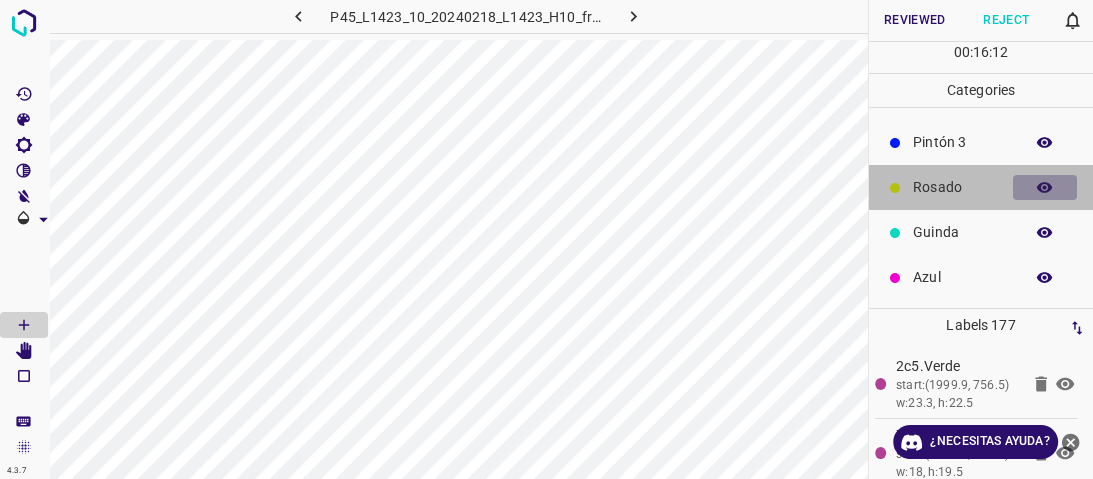 click 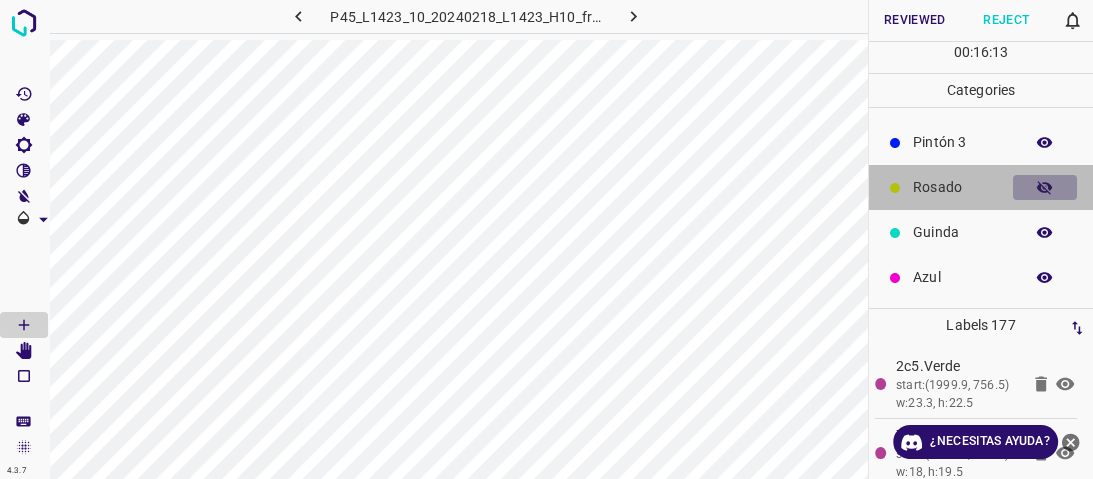 click 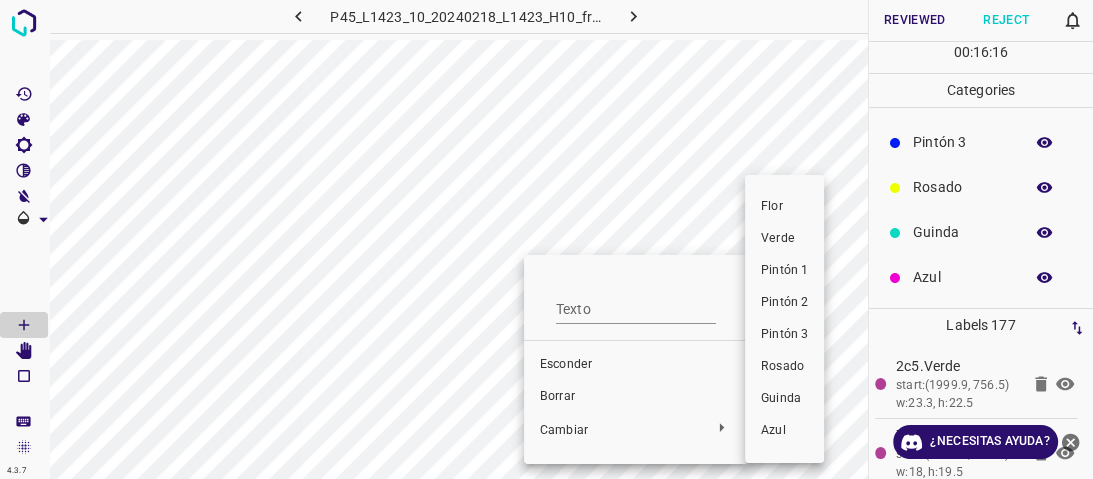 click on "Pintón 1" at bounding box center [784, 270] 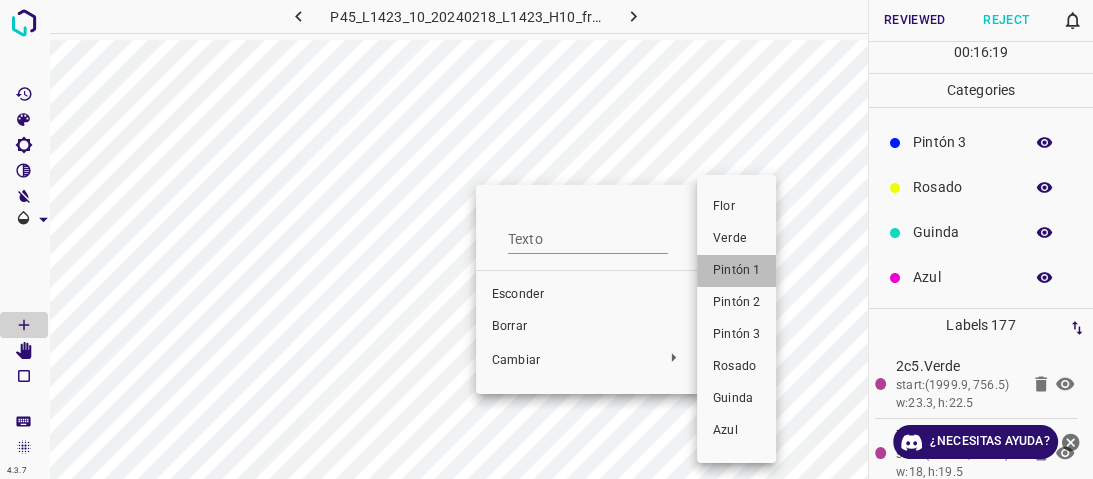 click on "Pintón 1" at bounding box center [736, 270] 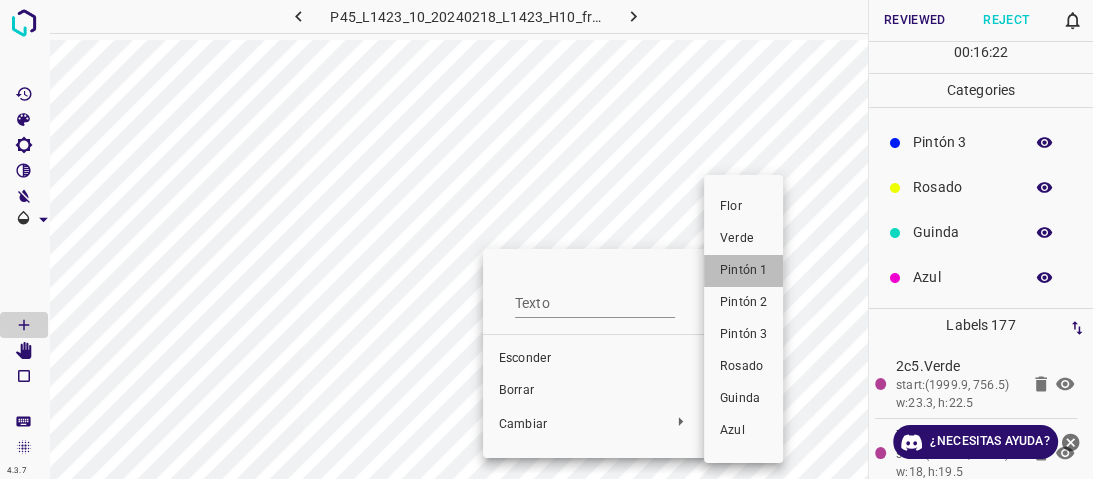 drag, startPoint x: 753, startPoint y: 267, endPoint x: 757, endPoint y: 257, distance: 10.770329 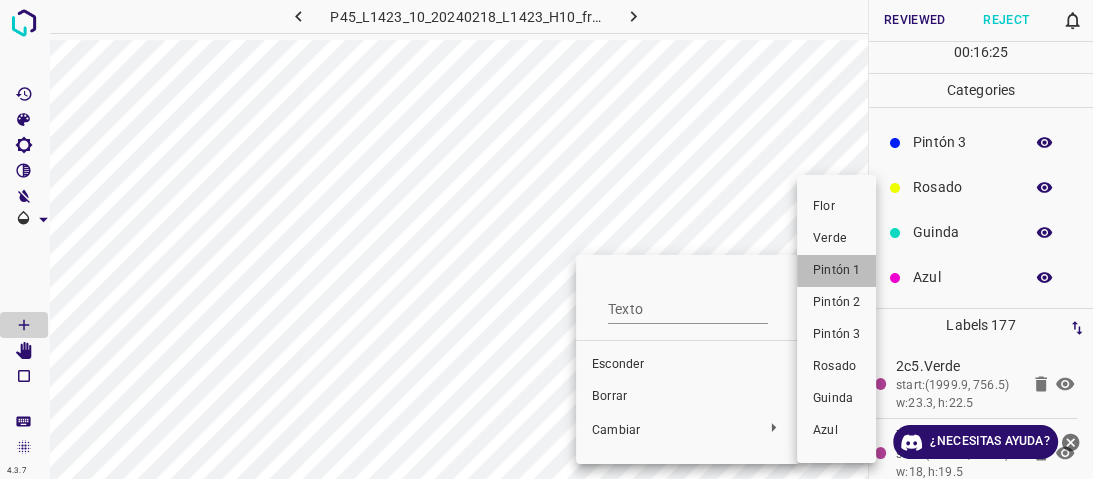 click on "Pintón 1" at bounding box center [836, 271] 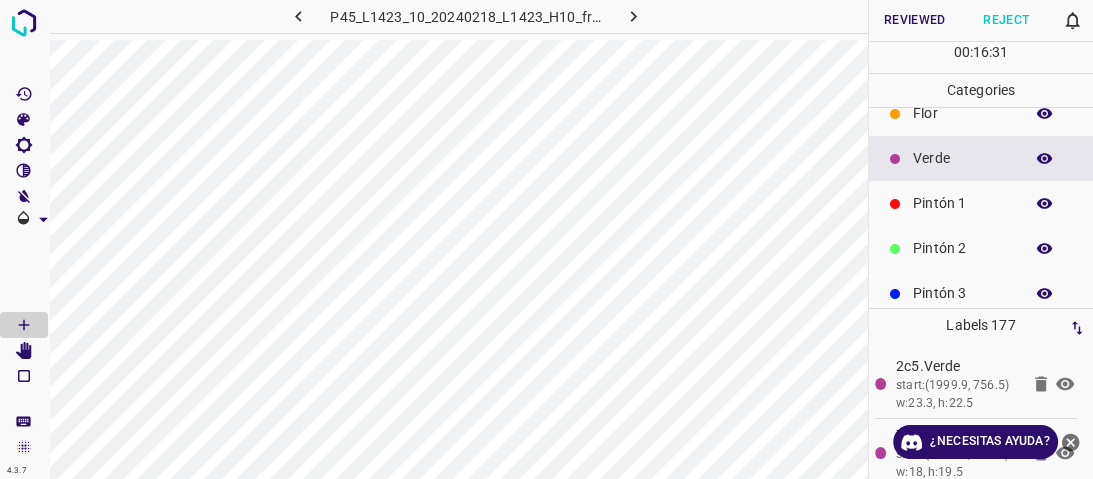 scroll, scrollTop: 16, scrollLeft: 0, axis: vertical 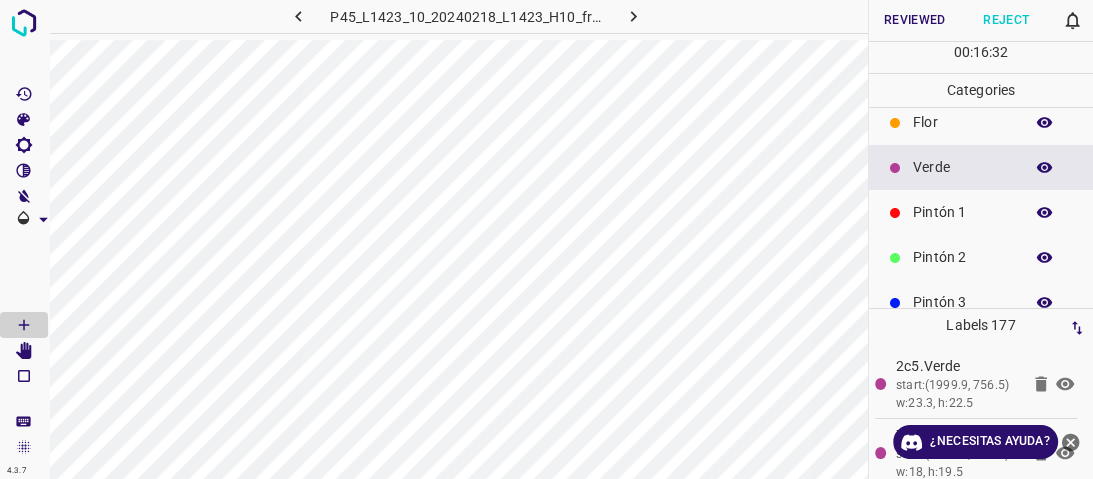 click at bounding box center [1045, 258] 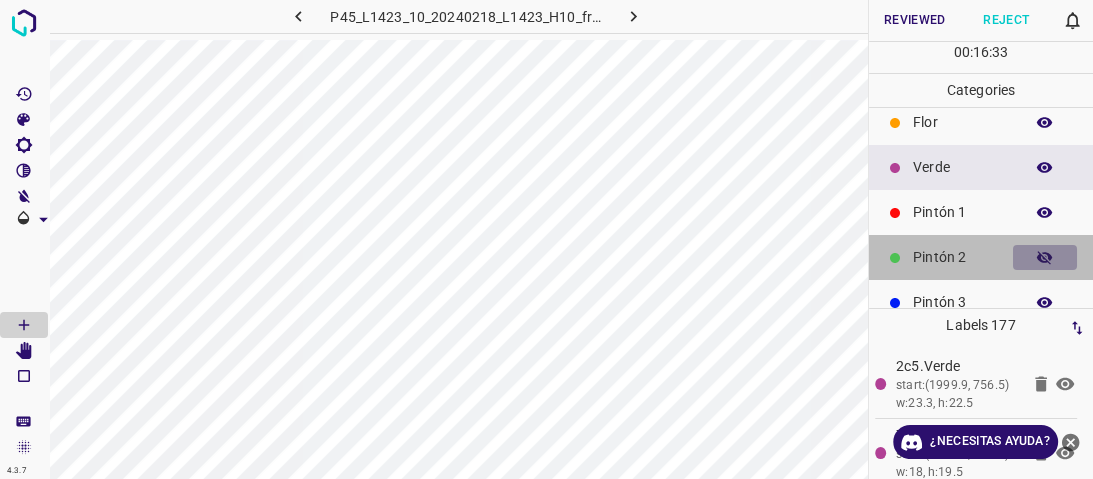 click at bounding box center [1045, 258] 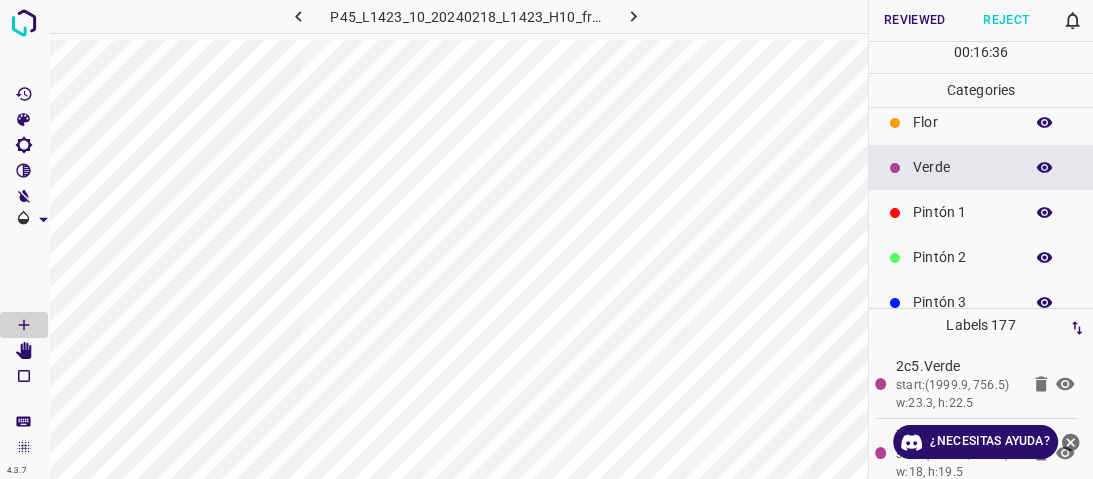 scroll, scrollTop: 176, scrollLeft: 0, axis: vertical 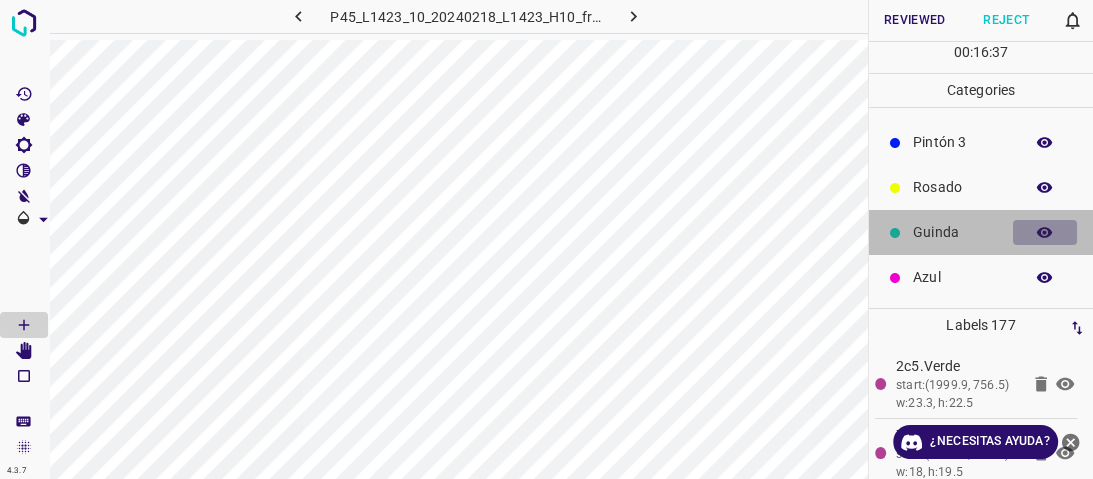 click 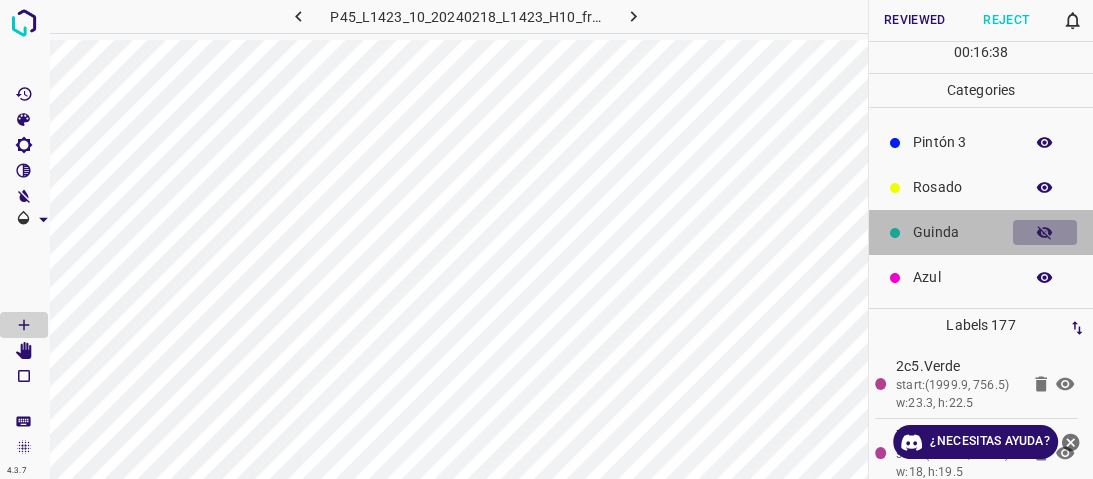 click 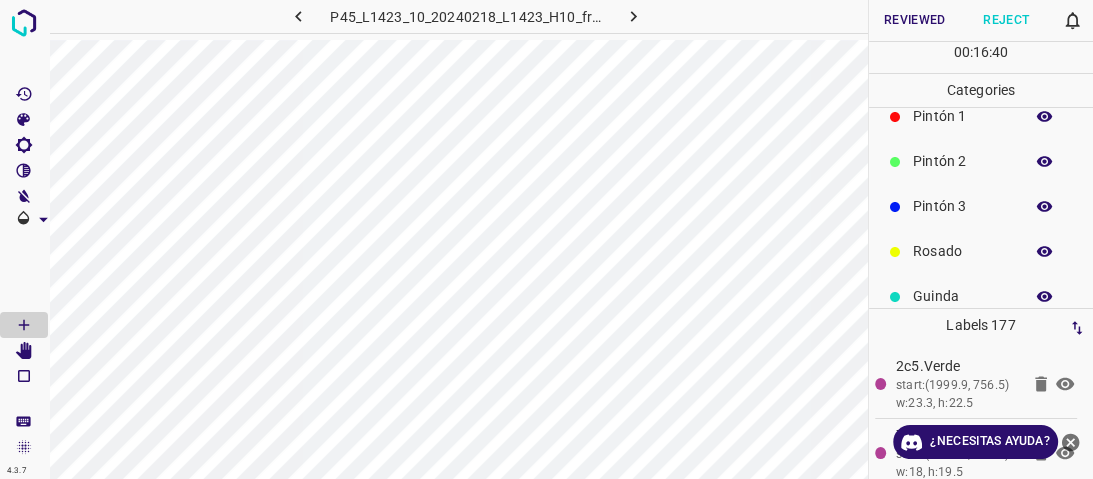 scroll, scrollTop: 0, scrollLeft: 0, axis: both 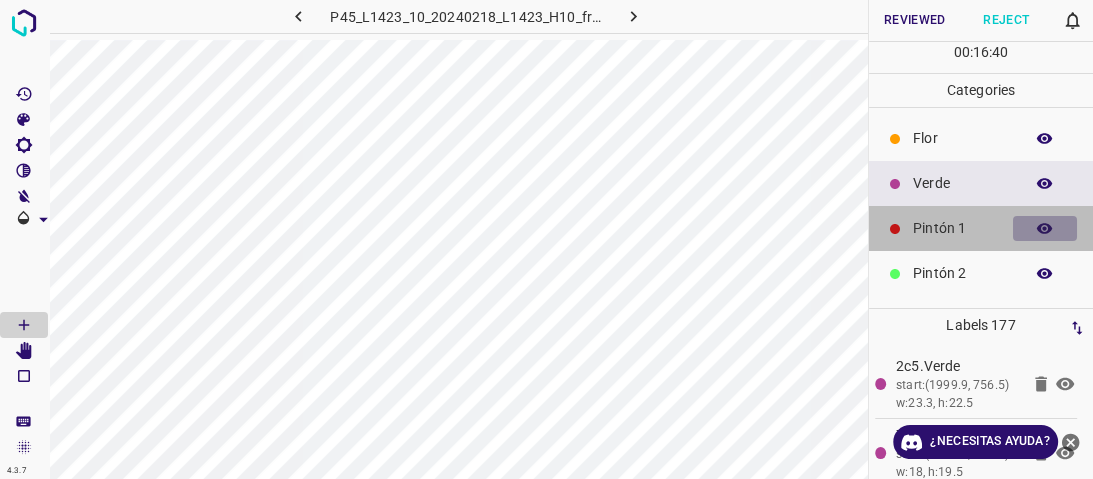 click 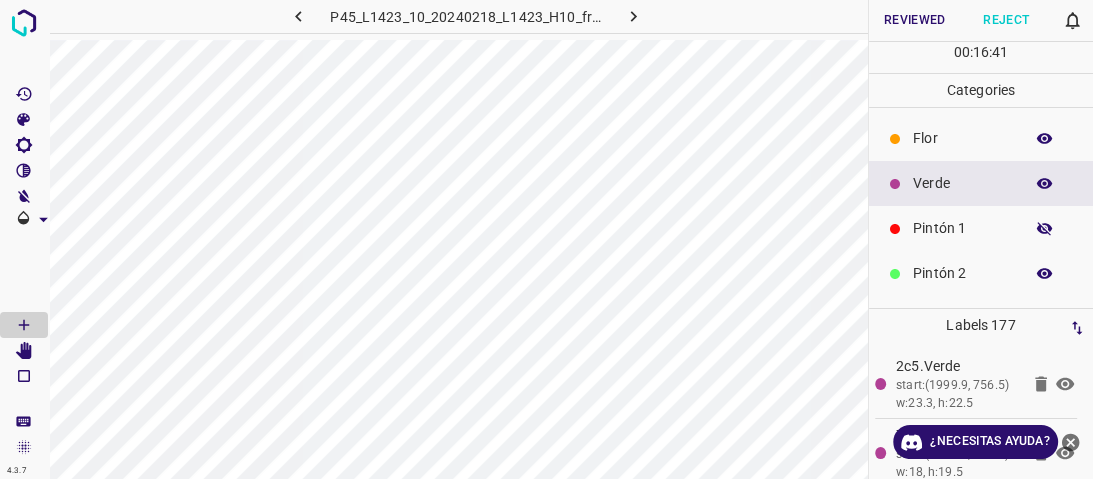 click 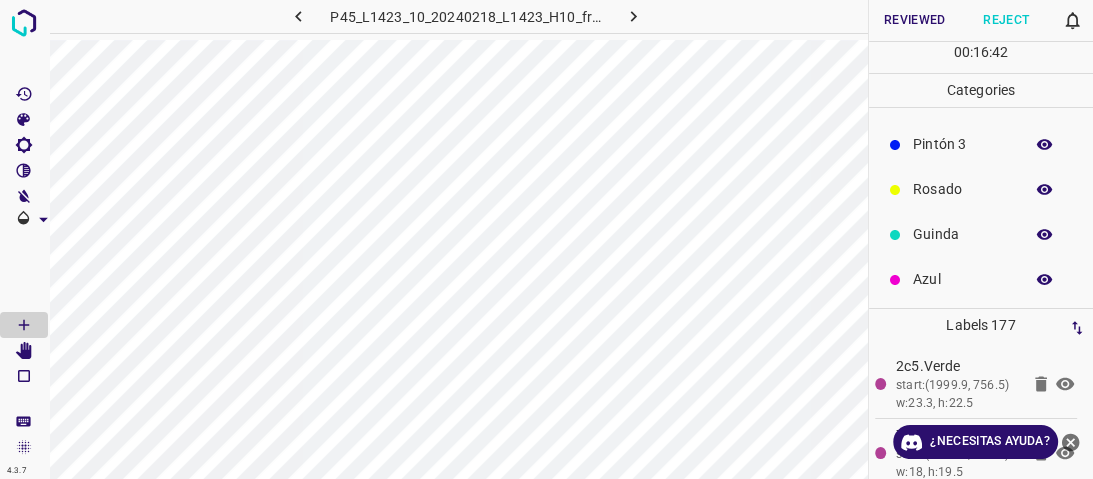 scroll, scrollTop: 176, scrollLeft: 0, axis: vertical 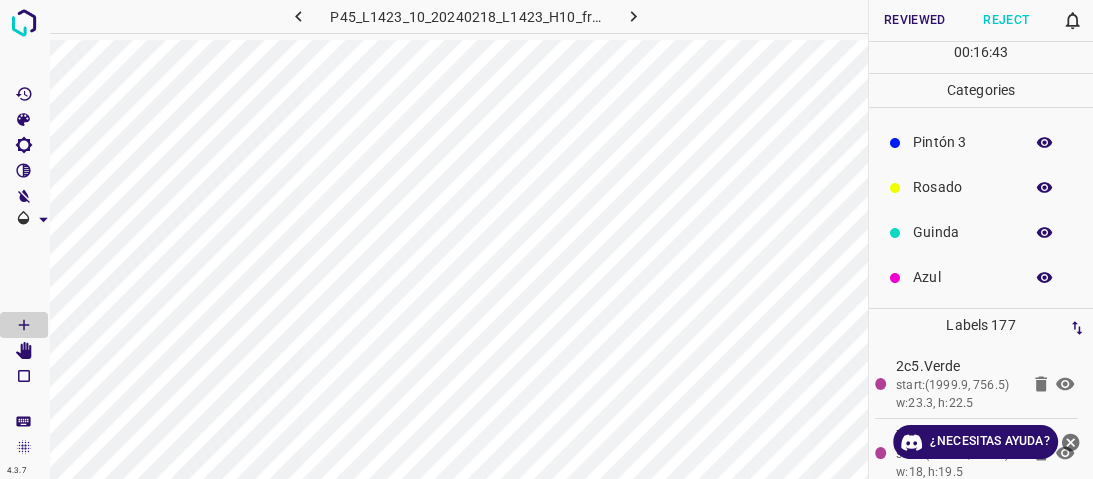 click 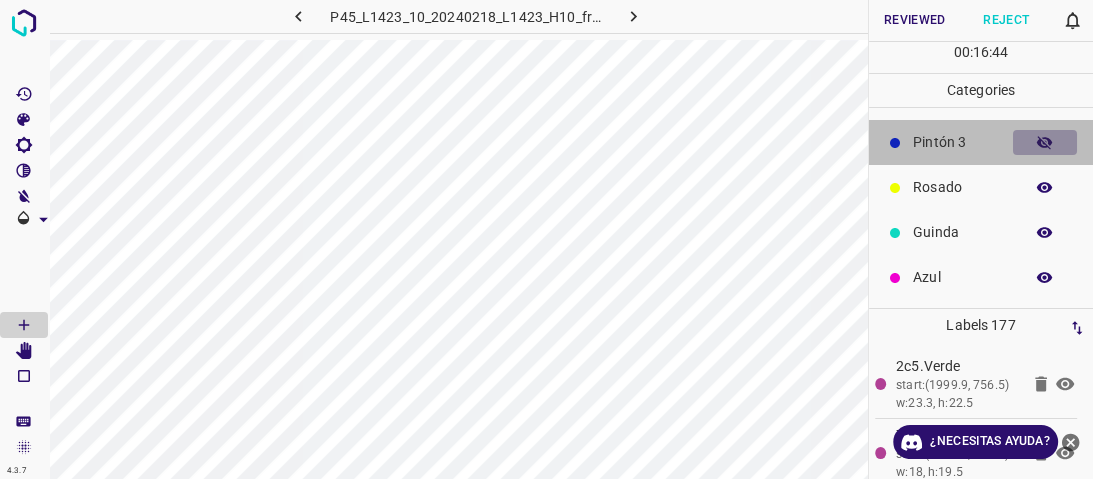 click 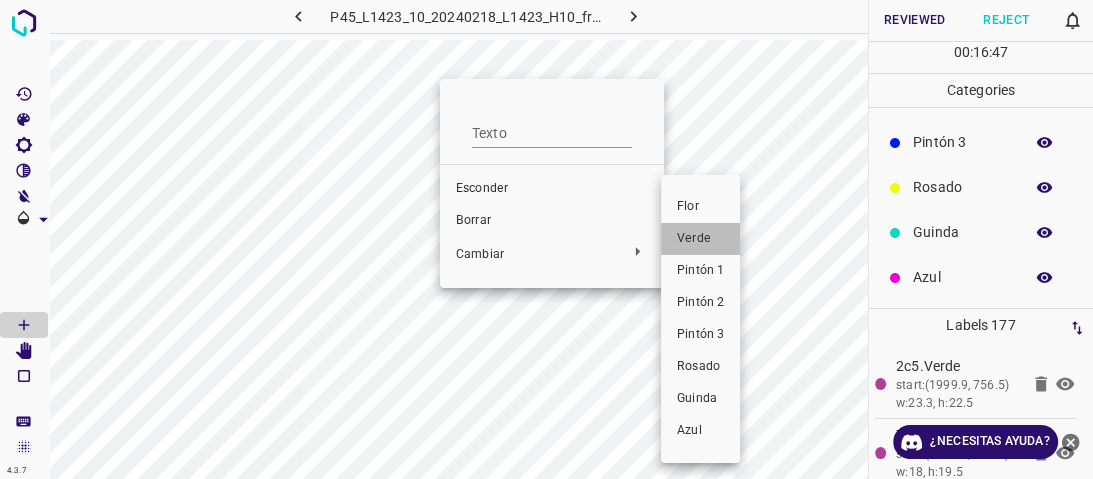 click on "Verde" at bounding box center [694, 238] 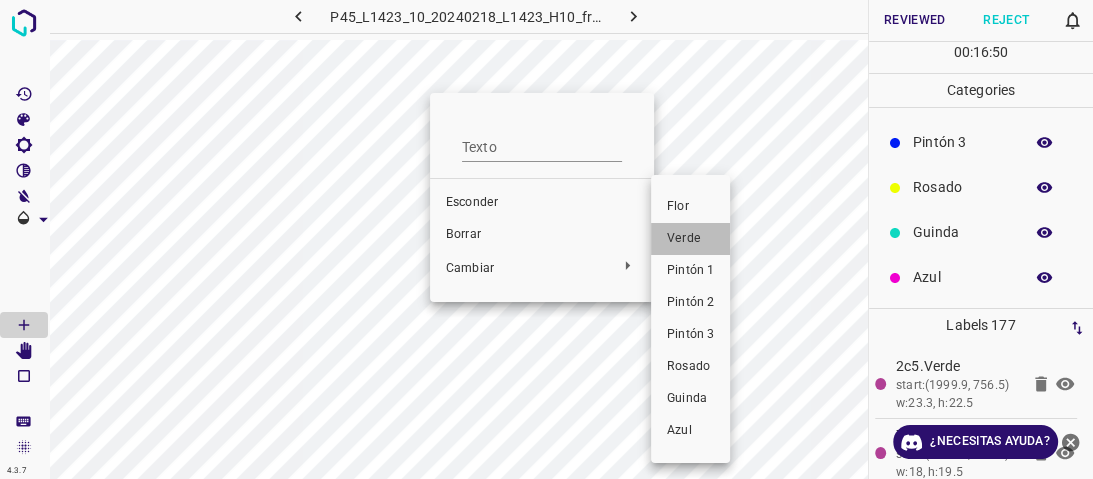 click on "Verde" at bounding box center (690, 239) 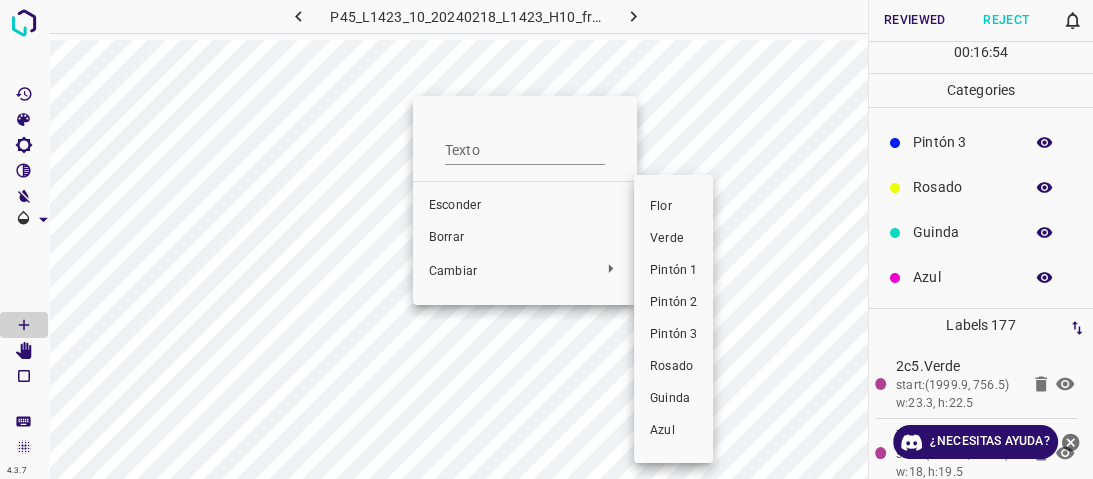 click on "Verde" at bounding box center [673, 239] 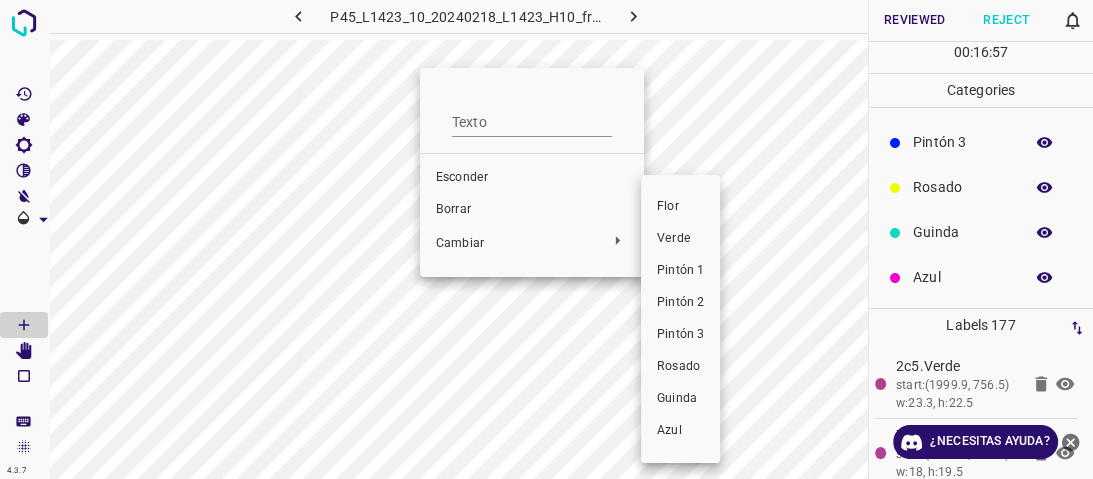 click on "Verde" at bounding box center (680, 239) 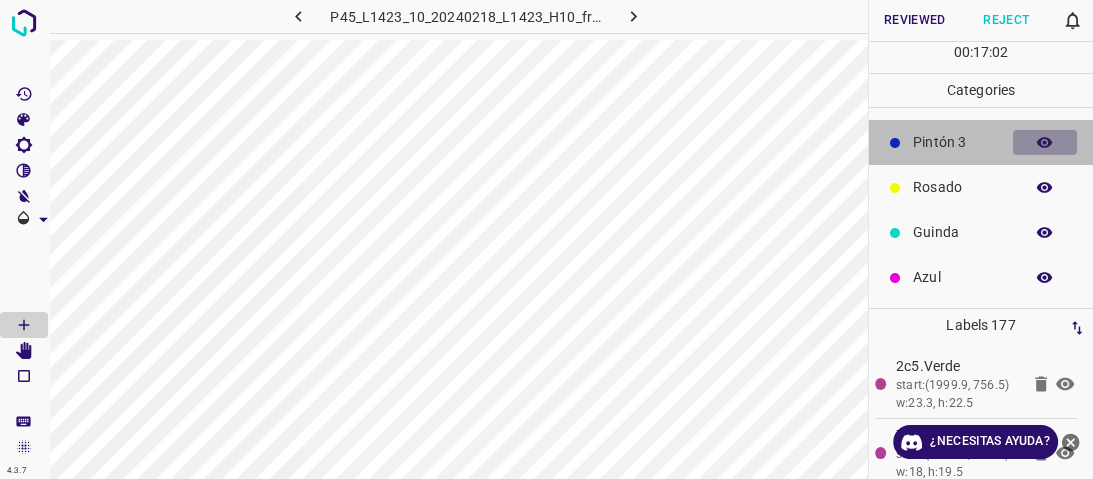 click at bounding box center (1045, 143) 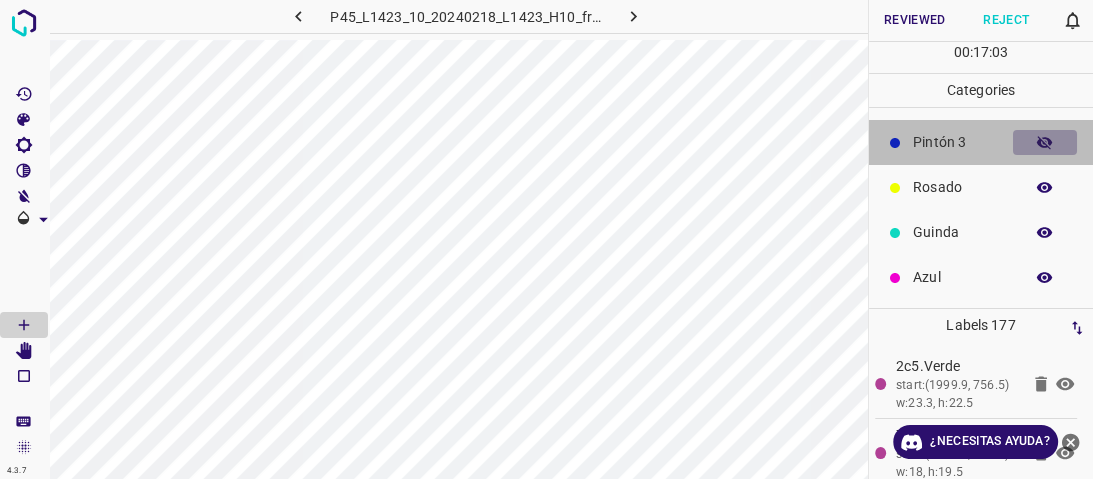 click at bounding box center (1045, 143) 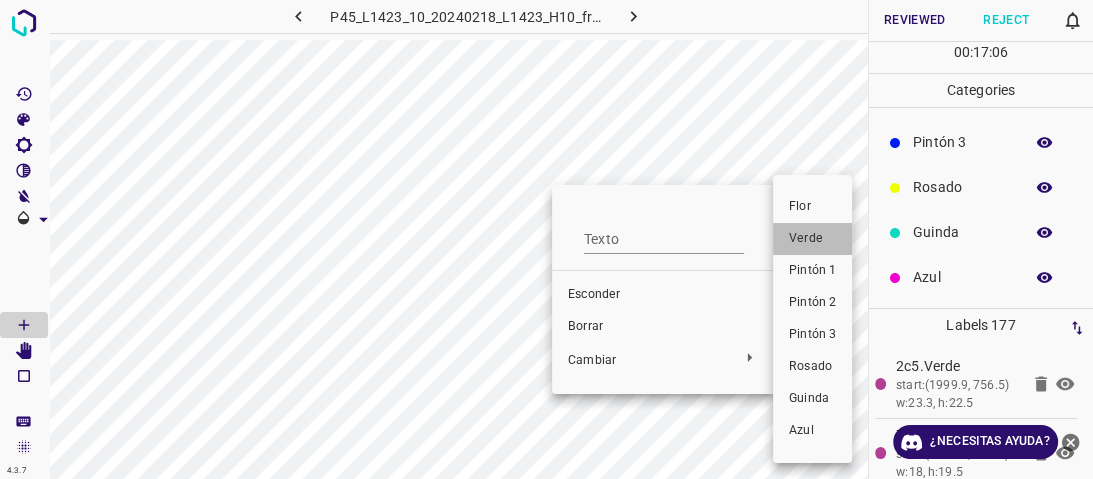 drag, startPoint x: 839, startPoint y: 238, endPoint x: 577, endPoint y: 189, distance: 266.5427 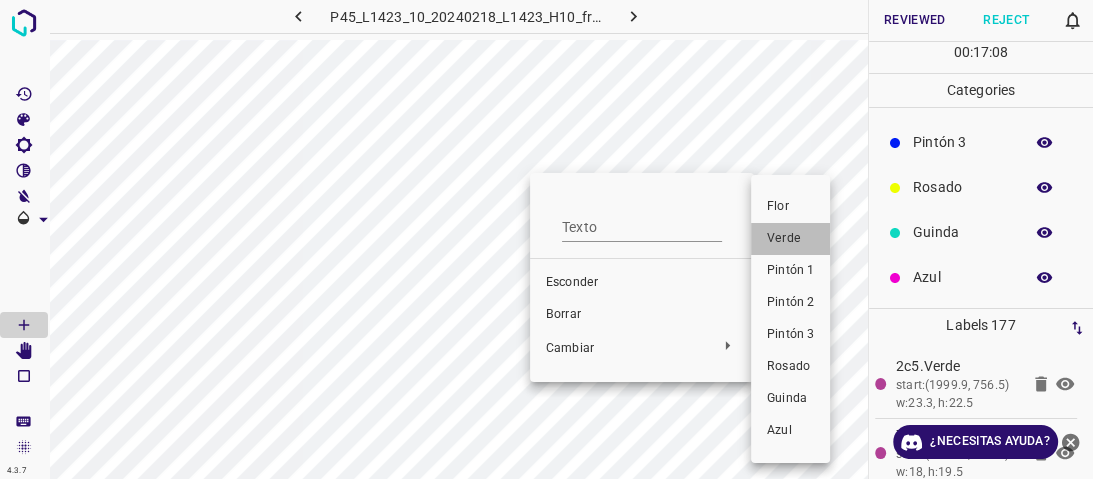 click on "Verde" at bounding box center [784, 238] 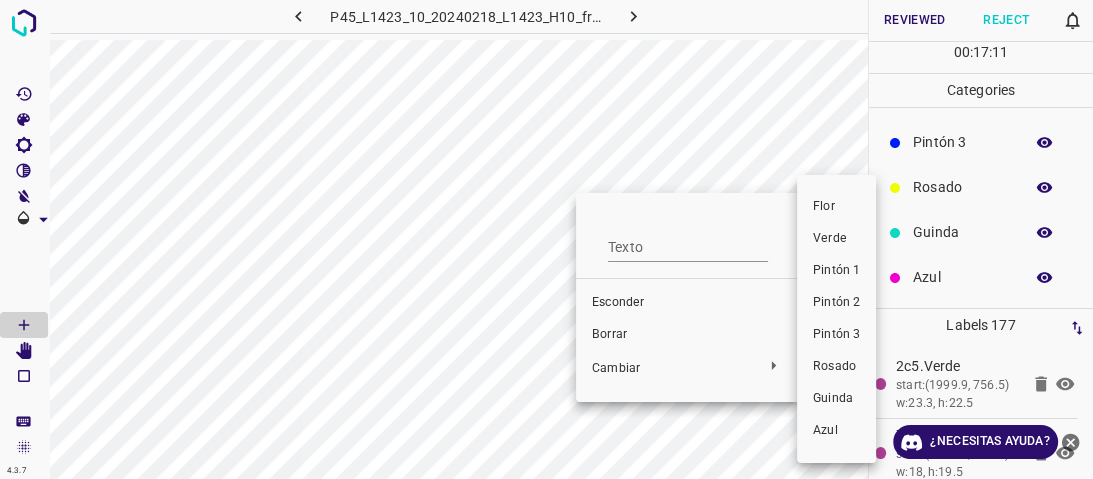 click on "Pintón 1" at bounding box center (836, 270) 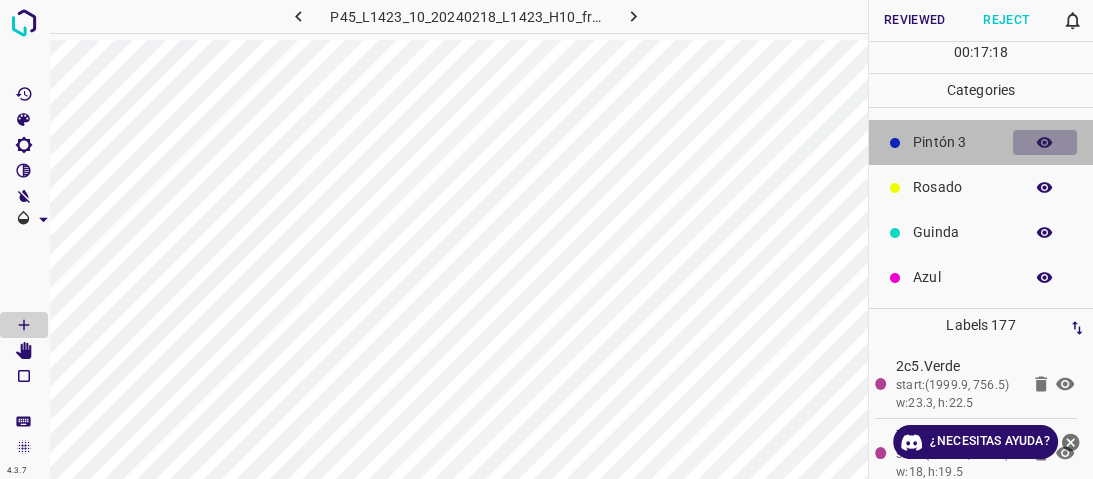 click 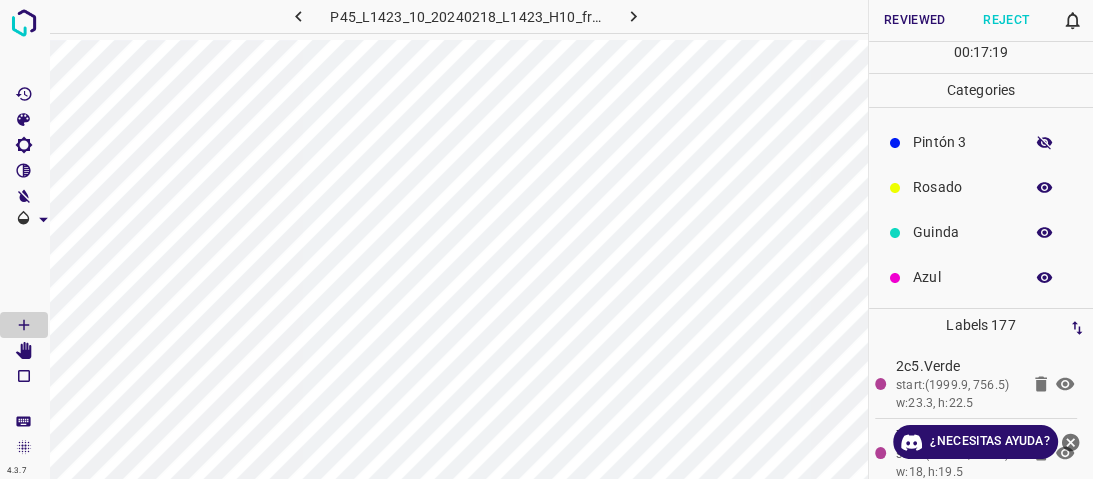 click 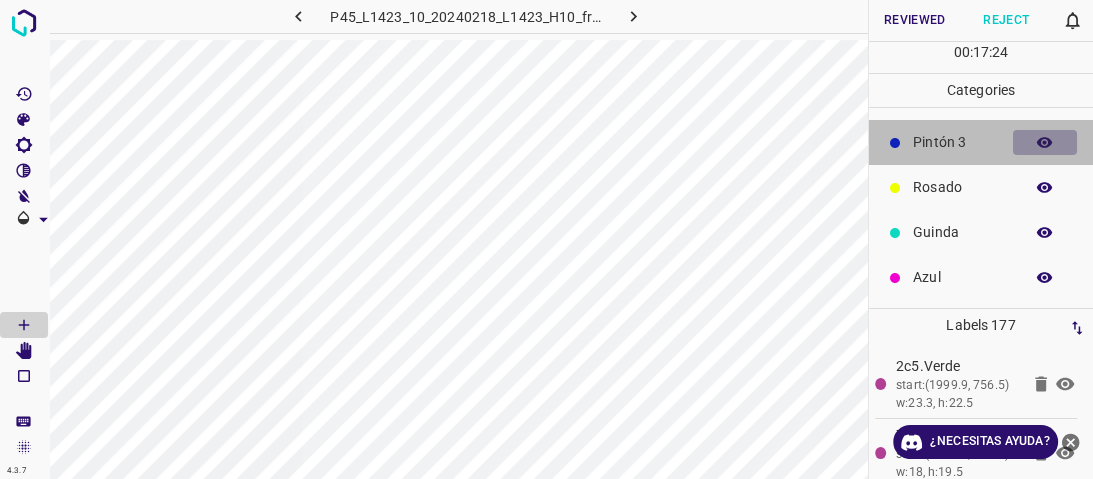 click 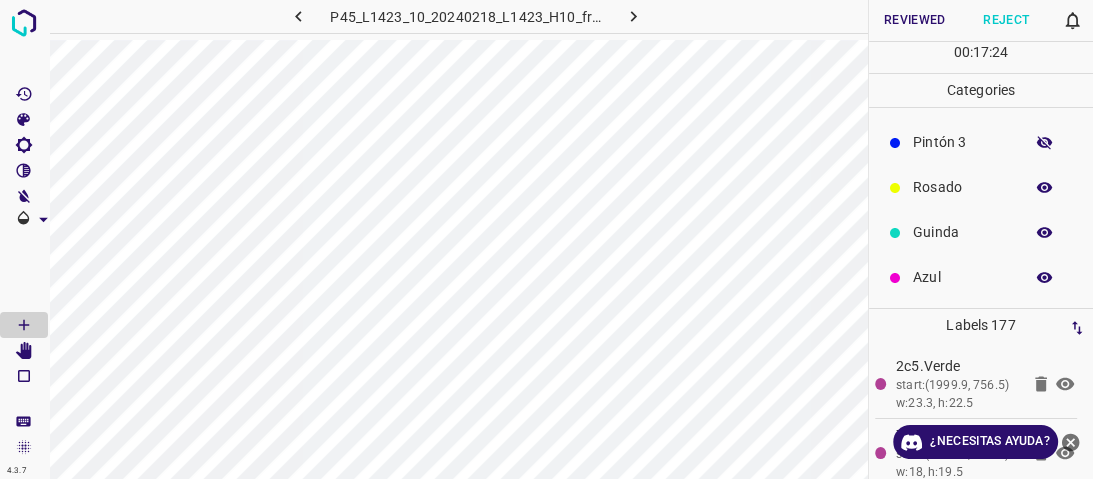 click 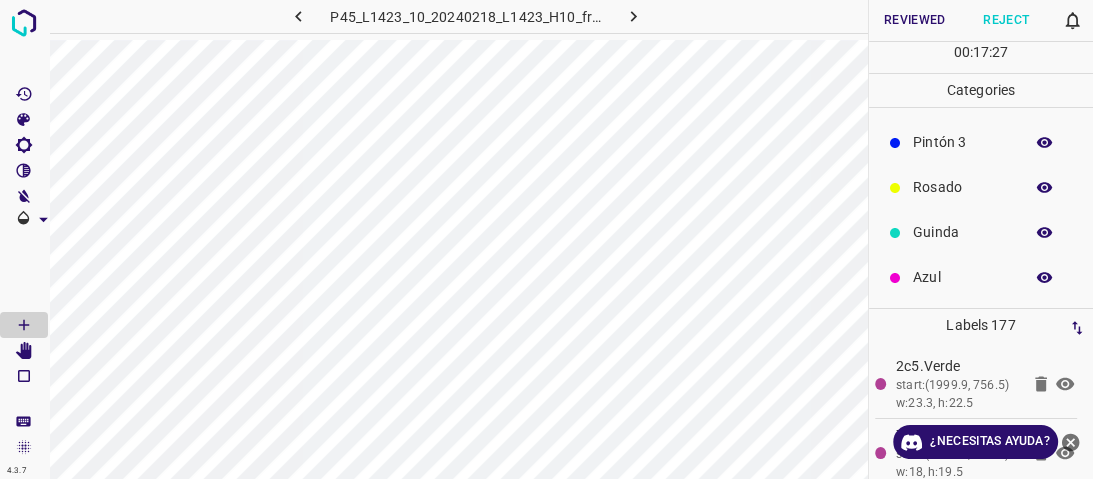 click 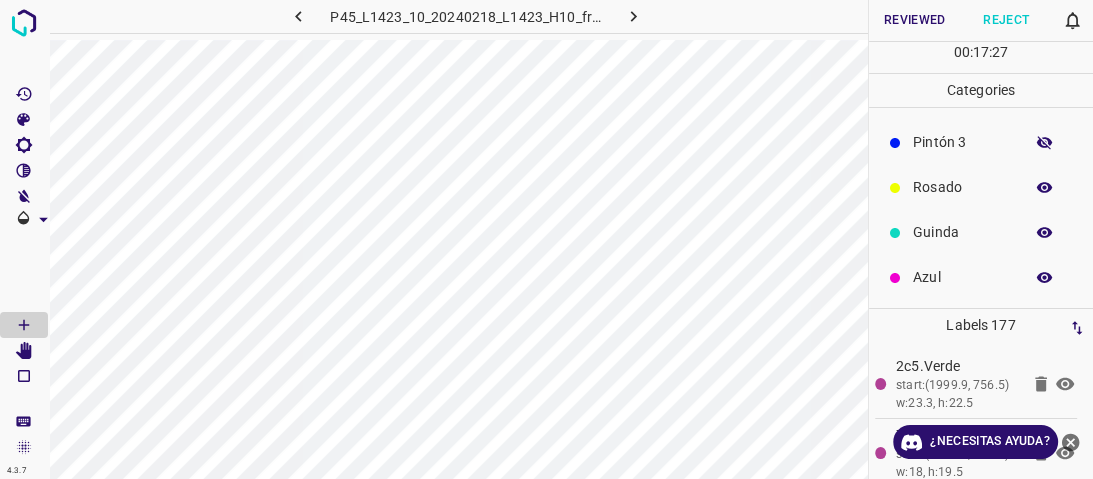 click at bounding box center [1045, 143] 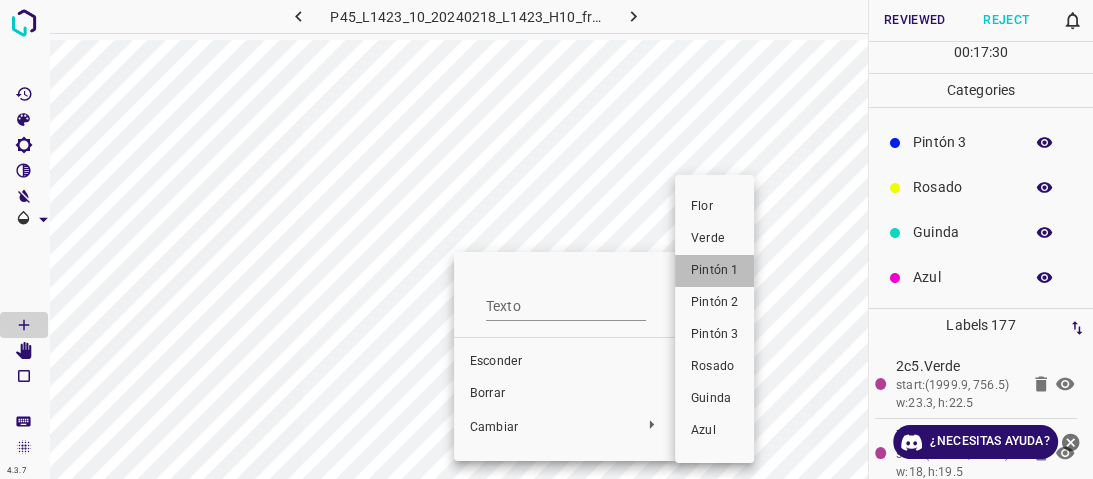 click on "Pintón 1" at bounding box center (714, 270) 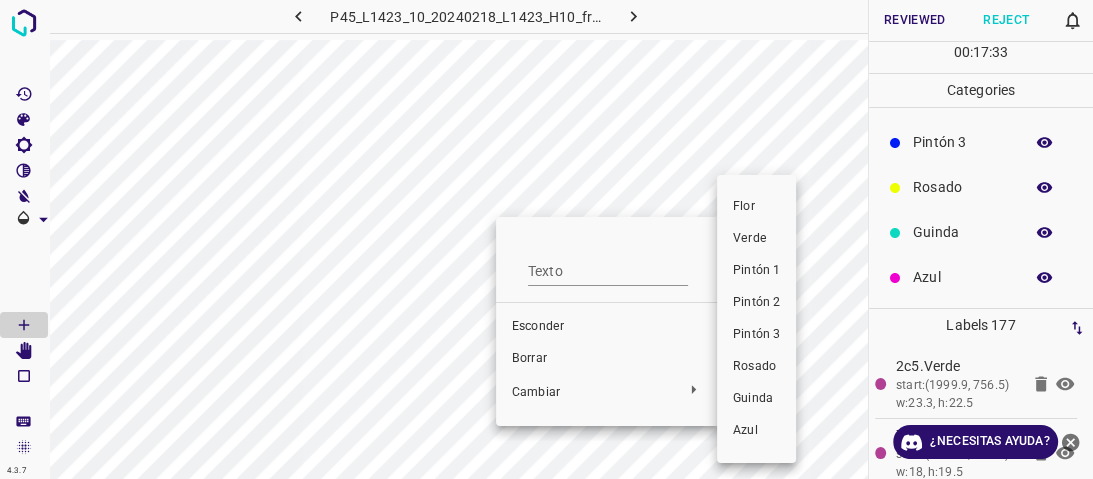 click on "Pintón 1" at bounding box center [756, 271] 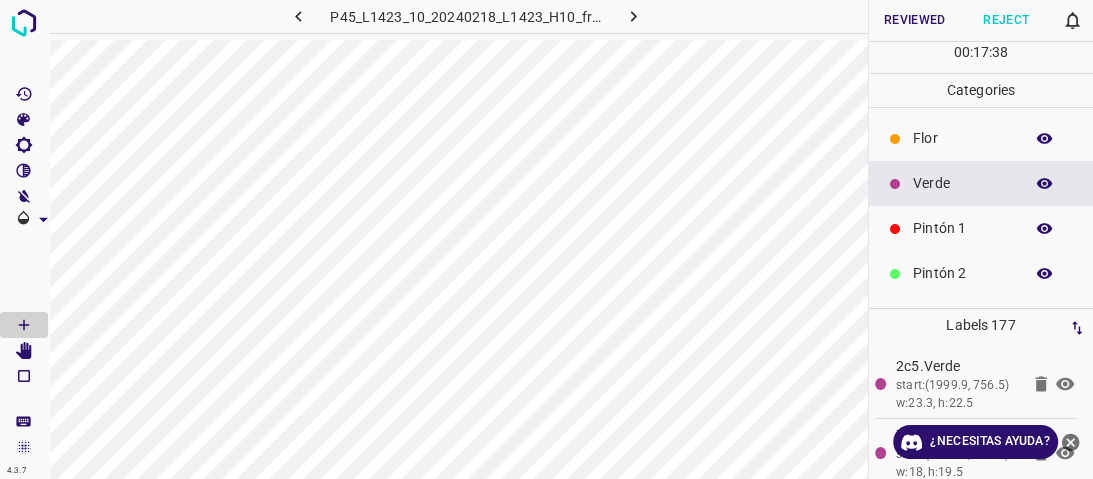 scroll, scrollTop: 0, scrollLeft: 0, axis: both 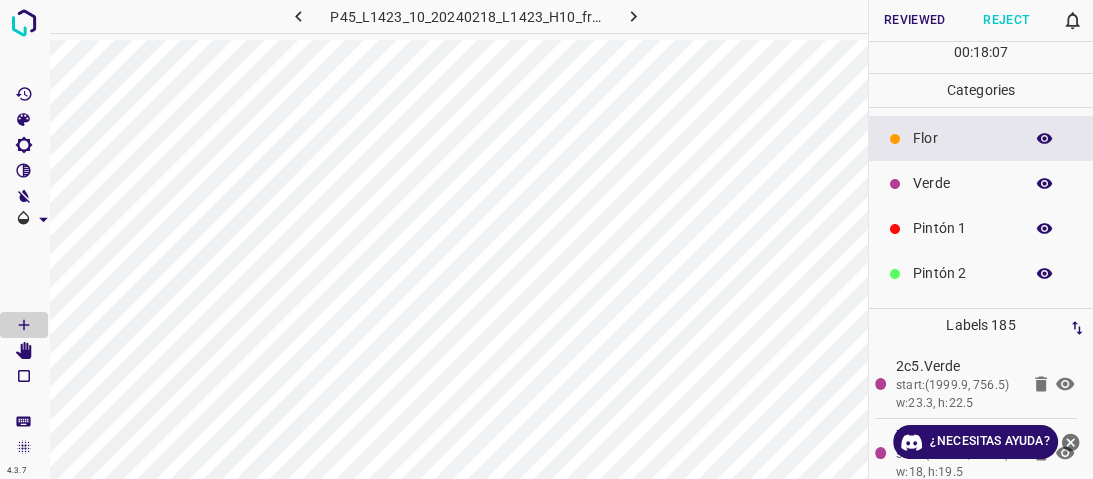 click on "Verde" at bounding box center (981, 183) 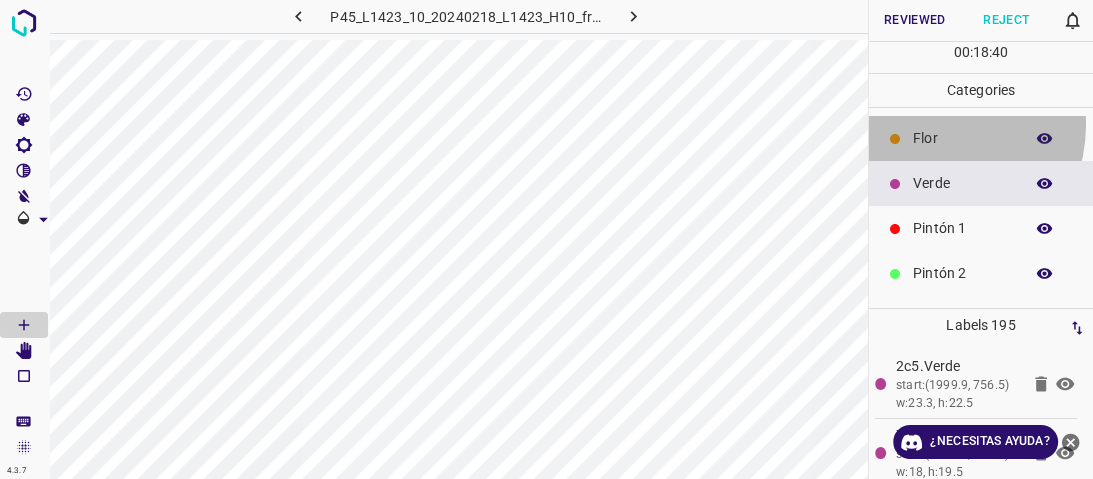 click on "Flor" at bounding box center [981, 138] 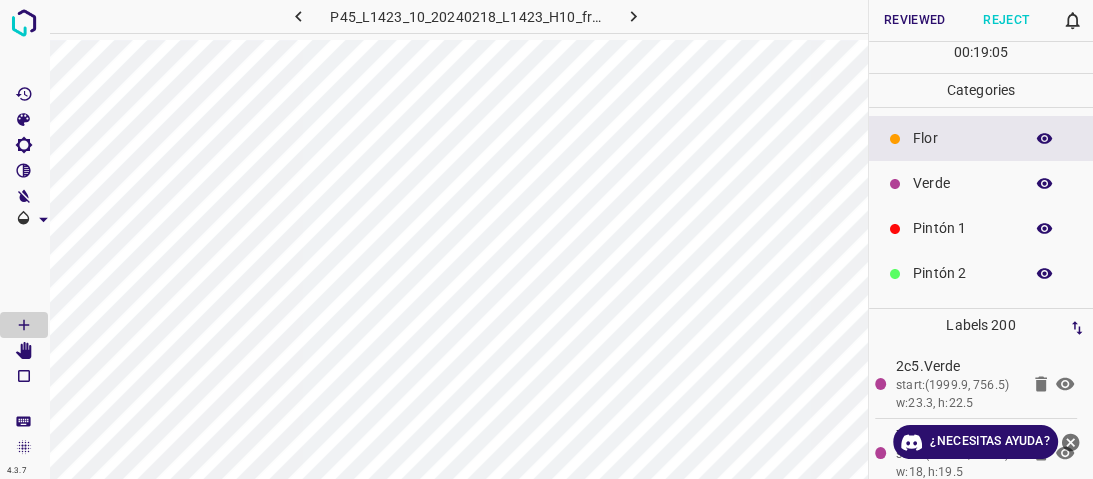 click on "Verde" at bounding box center [963, 183] 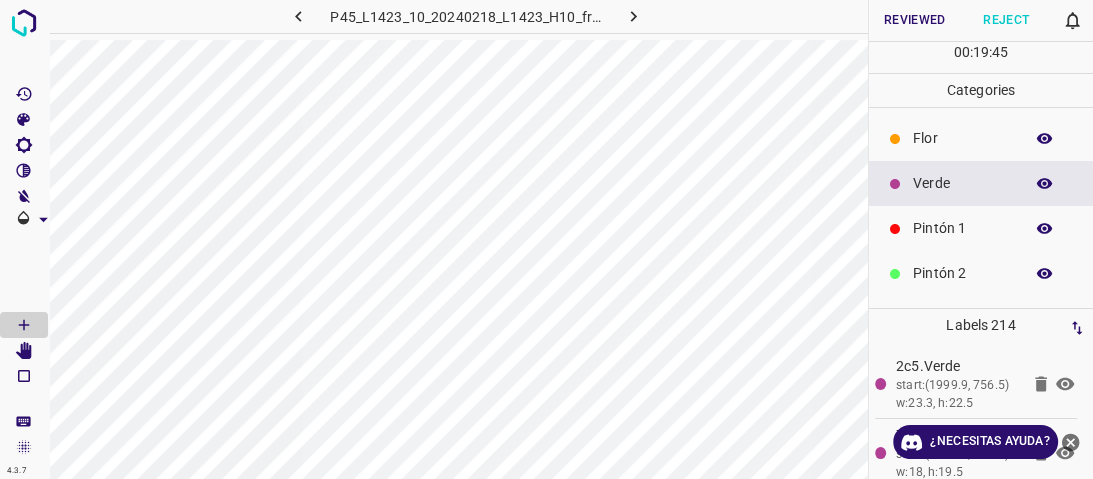 click on "Flor" at bounding box center (981, 138) 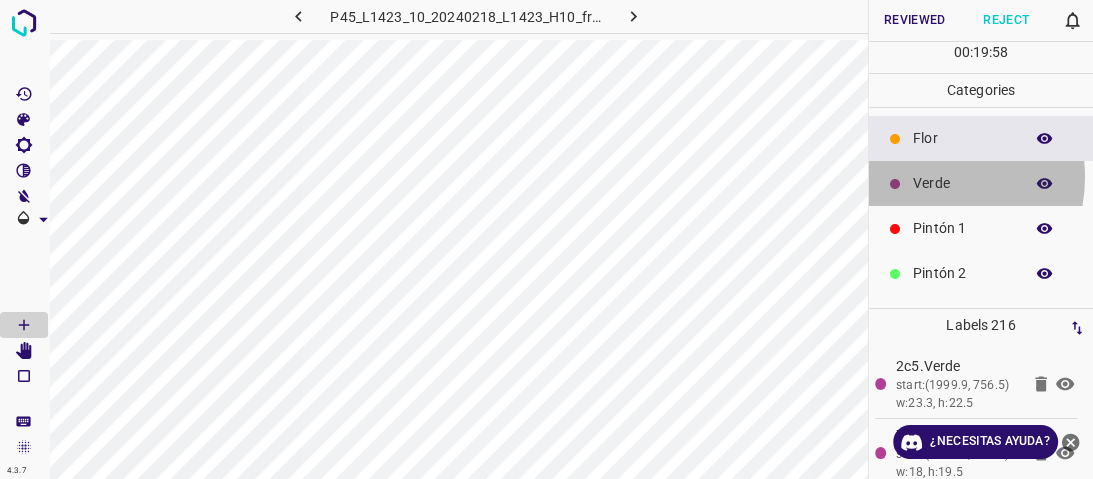 click on "Verde" at bounding box center [963, 183] 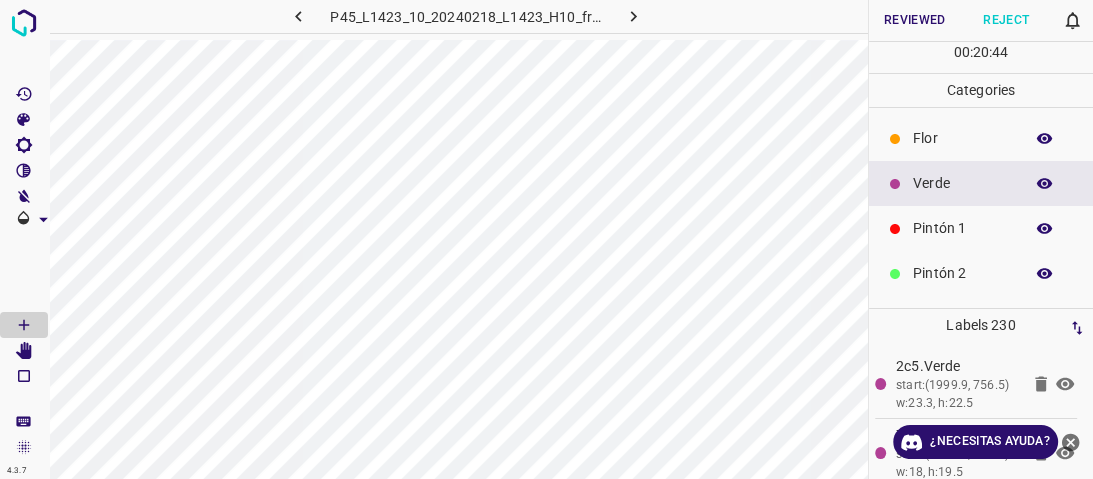 click on "P45_L1423_10_20240218_L1423_H10_frame_00104_100600.jpg Reviewed Reject 0 00   : 20   : 44   Categories Flor Verde Pintón 1 Pintón 2 Pintón 3 Rosado Guinda Azul Labels   230 2c5.Verde
start:(1999.9, 756.5)
w:23.3, h:22.5
7e0.Verde
start:(1992.4, 772.3)
w:18, h:19.5
b7f.Verde
start:(2025.5, 788.1)
w:24, h:23.3
b0f.Verde
start:(1969.8, 912.9)
w:21, h:21
ef7.Verde
start:(2008.9, 902.4)
w:21.8, h:16.5
797.Verde
start:(2024.7, 901.6)
w:15.7, h:13.5
6d2.Verde
start:(2035.3, 891.8)
w:24.8, h:16.5
38e.Verde
start:(2060.1, 884.3)
w:15.7, h:21
42b.Verde
start:(1577.8, 1196.5)
w:28.6, h:26.1
295.Verde
start:(1558.5, 1290.5)
w:25.5, h:23
190.Verde
start:(1605.1, 1292.3)
w:22.4, h:22.4
224.Verde
start:(1582.7, 1280.5)
w:27.3, h:23
x ​" at bounding box center [546, 239] 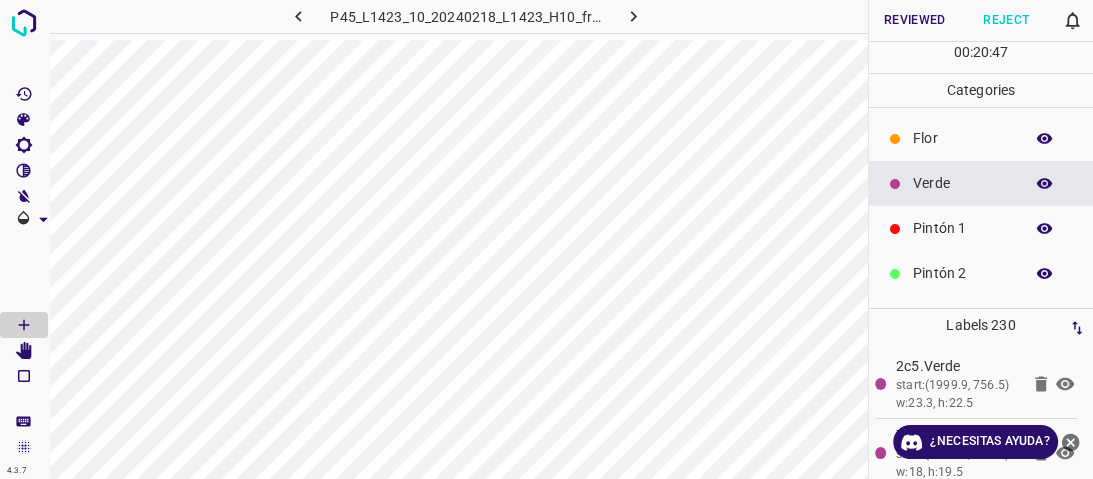 click on "Flor" at bounding box center (963, 138) 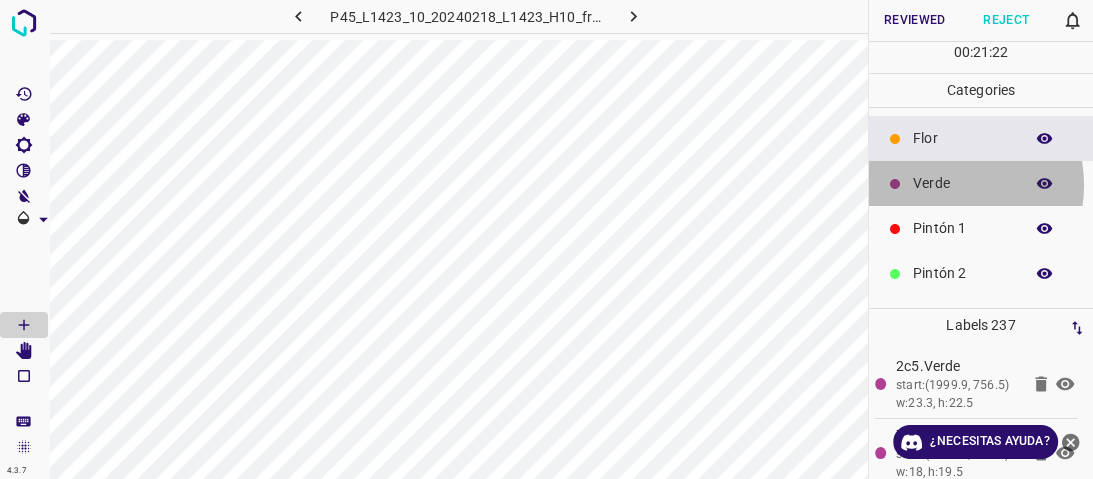 drag, startPoint x: 936, startPoint y: 184, endPoint x: 912, endPoint y: 181, distance: 24.186773 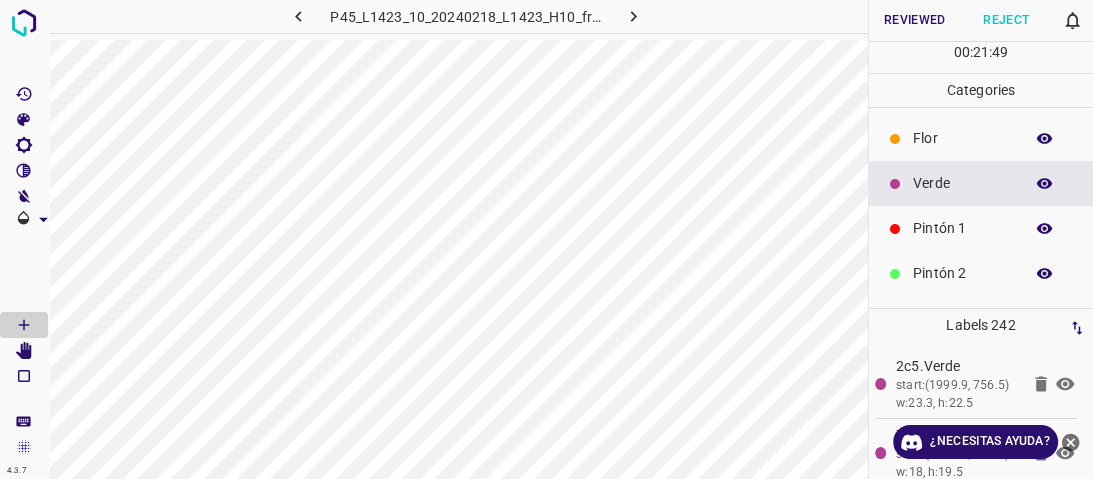 click on "Flor" at bounding box center [981, 138] 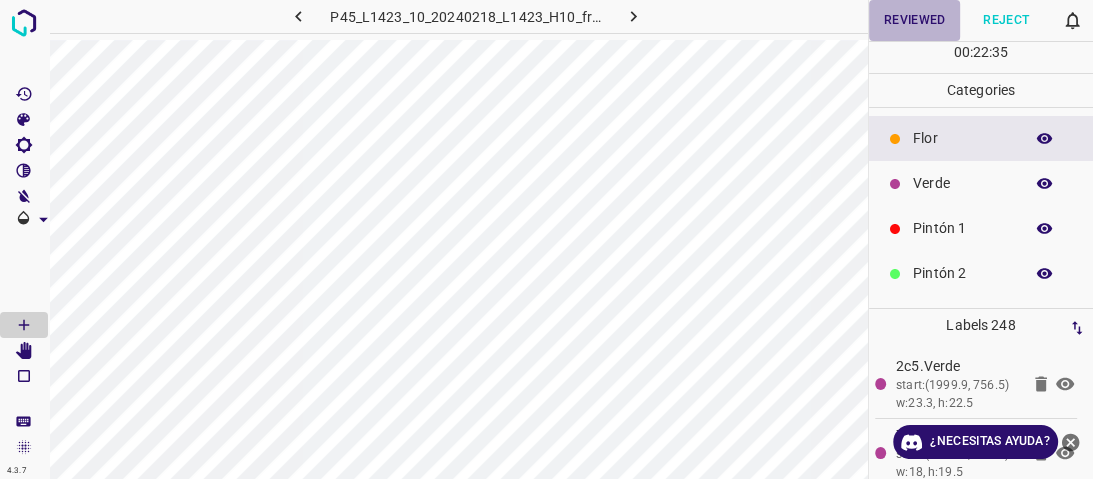 click on "Reviewed" at bounding box center (915, 20) 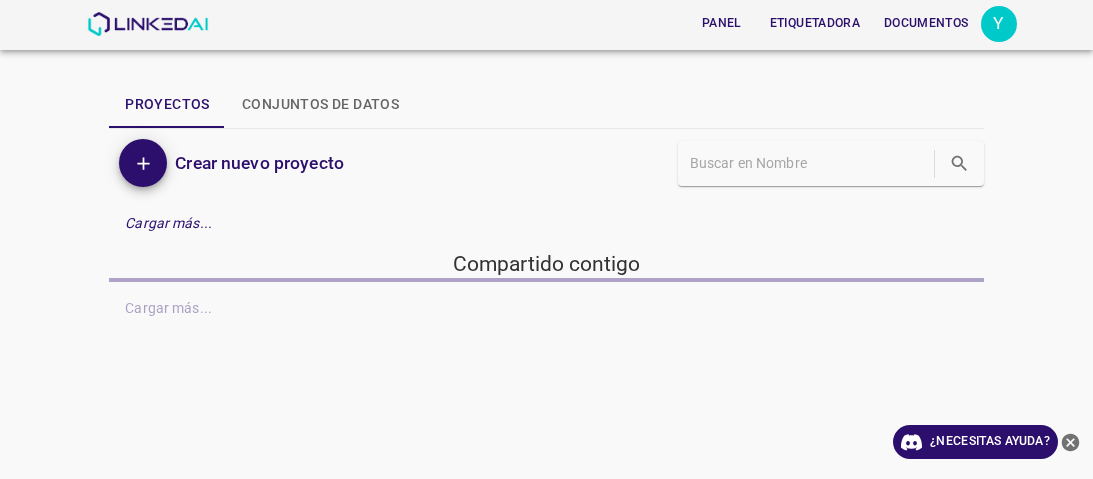 scroll, scrollTop: 0, scrollLeft: 0, axis: both 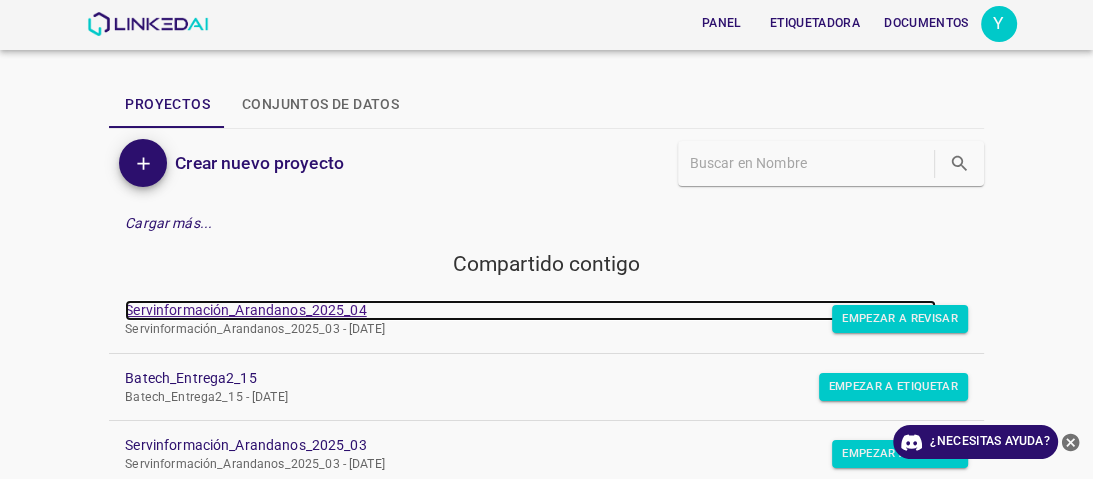 click on "Servinformación_Arandanos_2025_04" at bounding box center (245, 310) 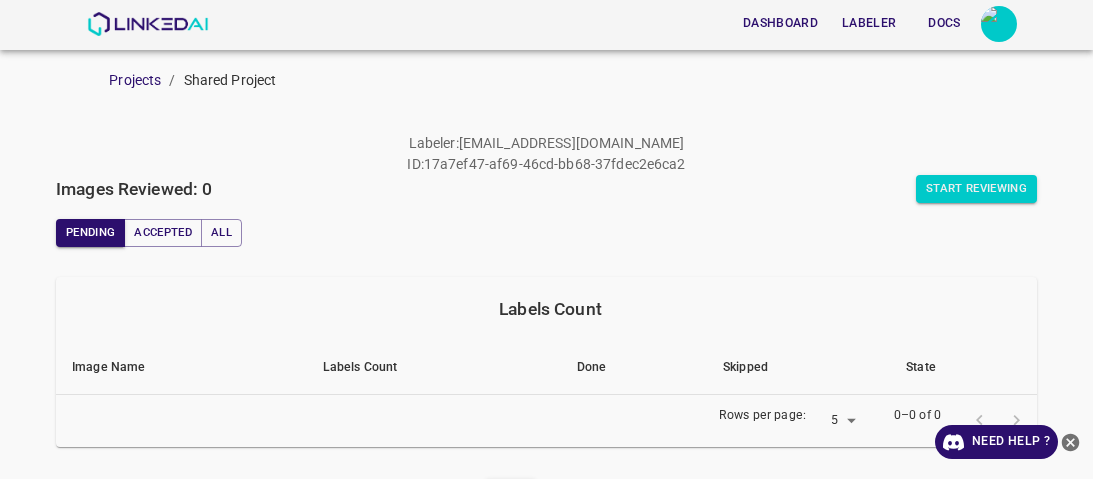 scroll, scrollTop: 0, scrollLeft: 0, axis: both 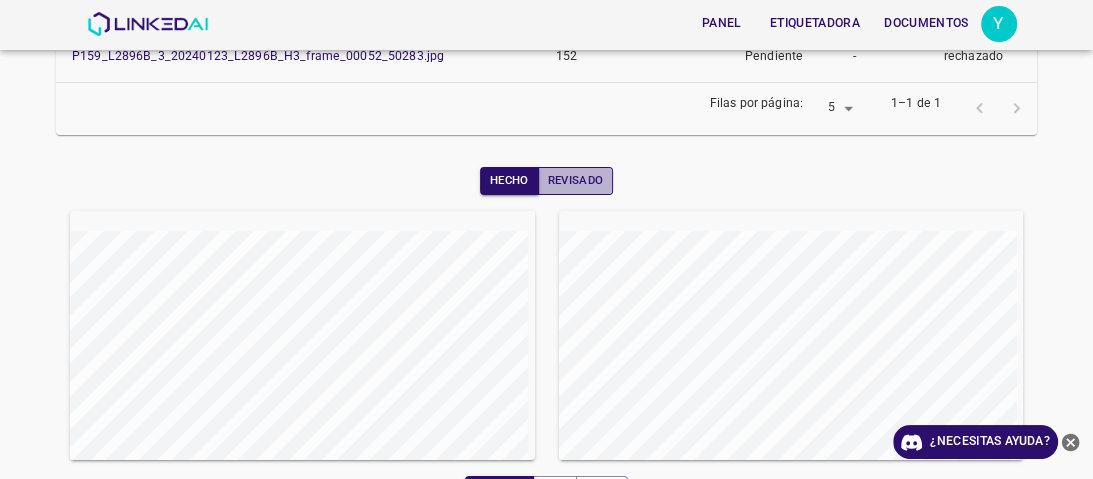 click on "Revisado" at bounding box center [576, 180] 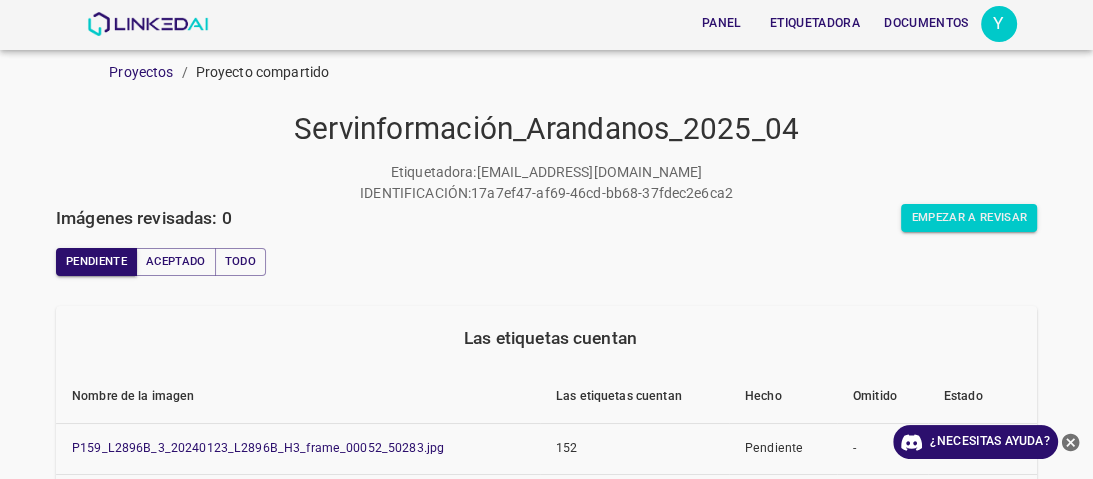 scroll, scrollTop: 0, scrollLeft: 0, axis: both 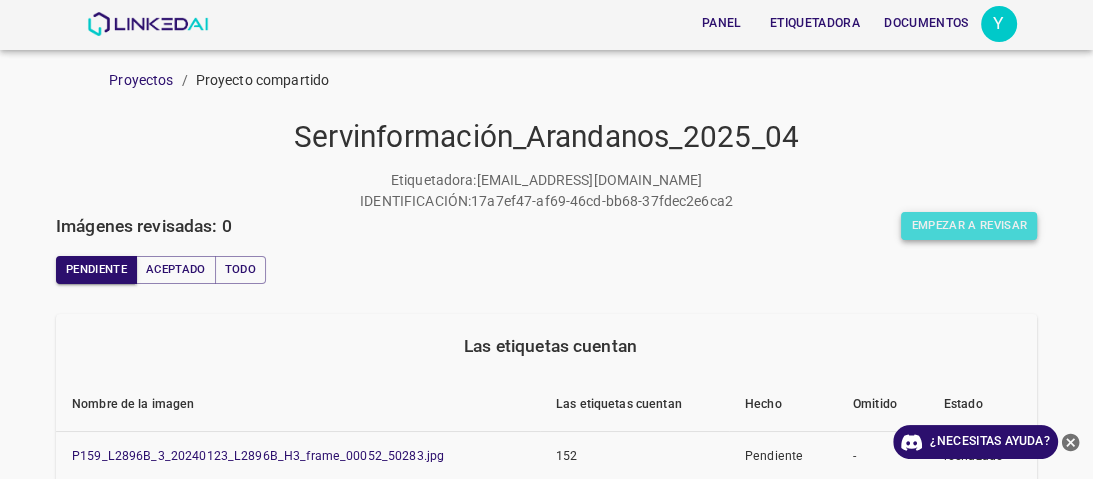 click on "Empezar a revisar" at bounding box center (969, 225) 